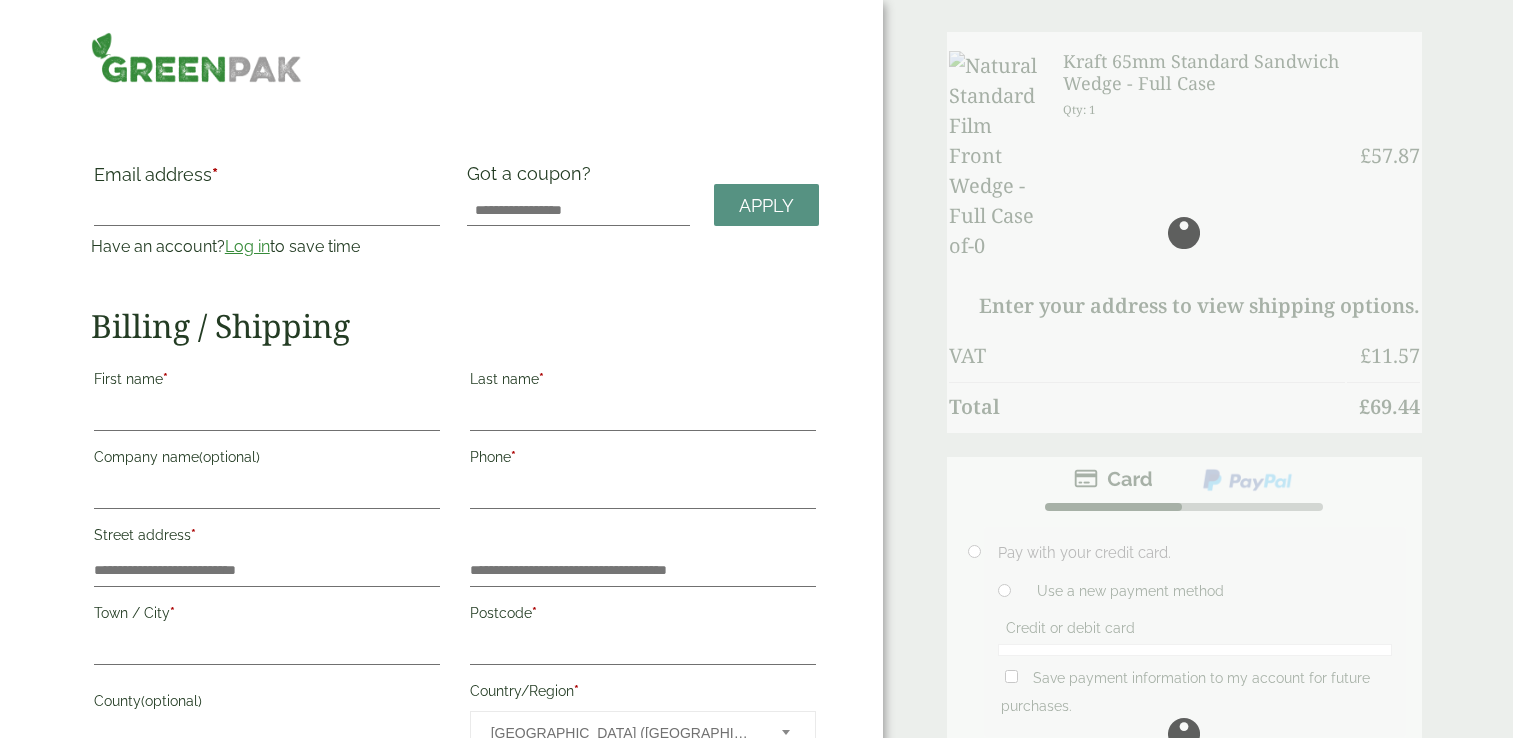 scroll, scrollTop: 0, scrollLeft: 0, axis: both 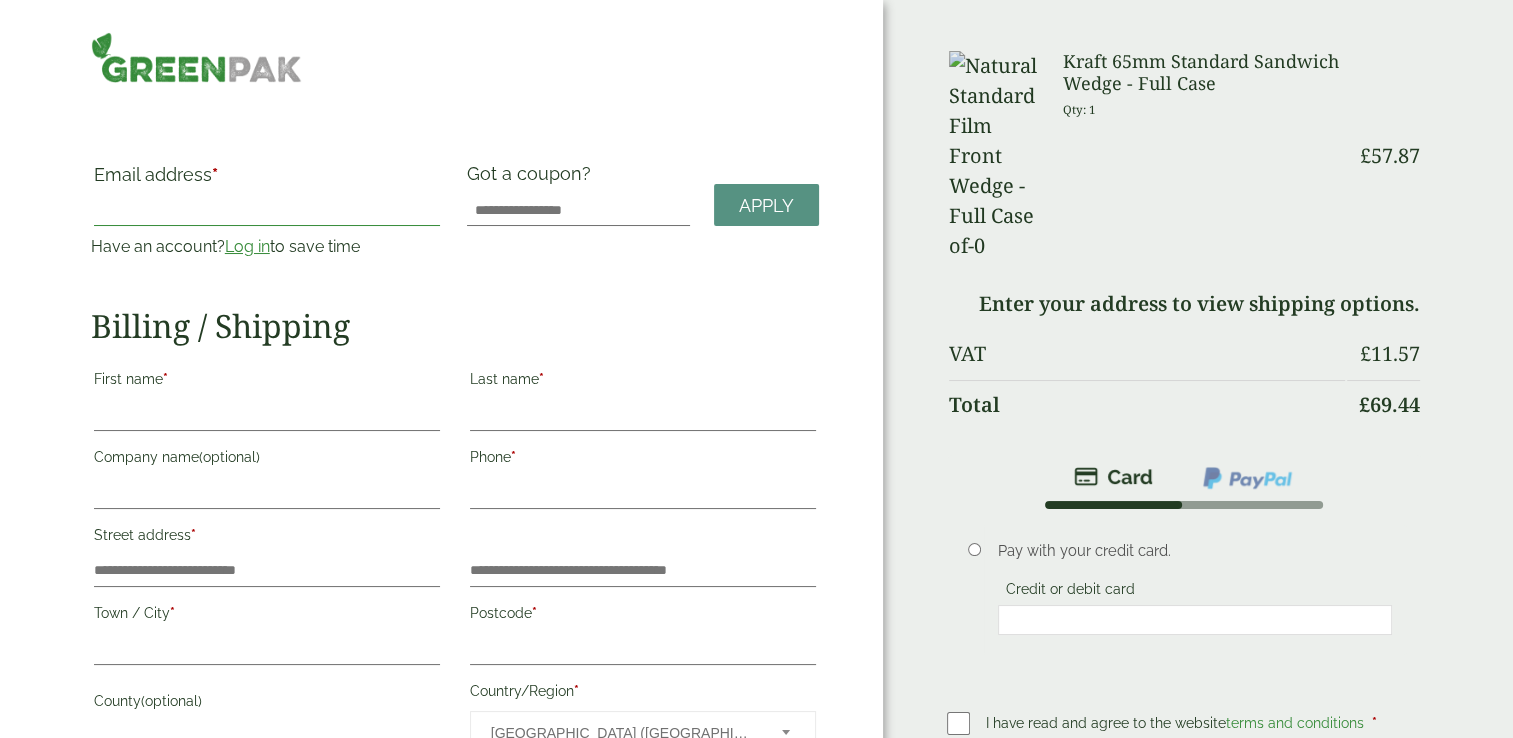 click on "Email address  *" at bounding box center (267, 210) 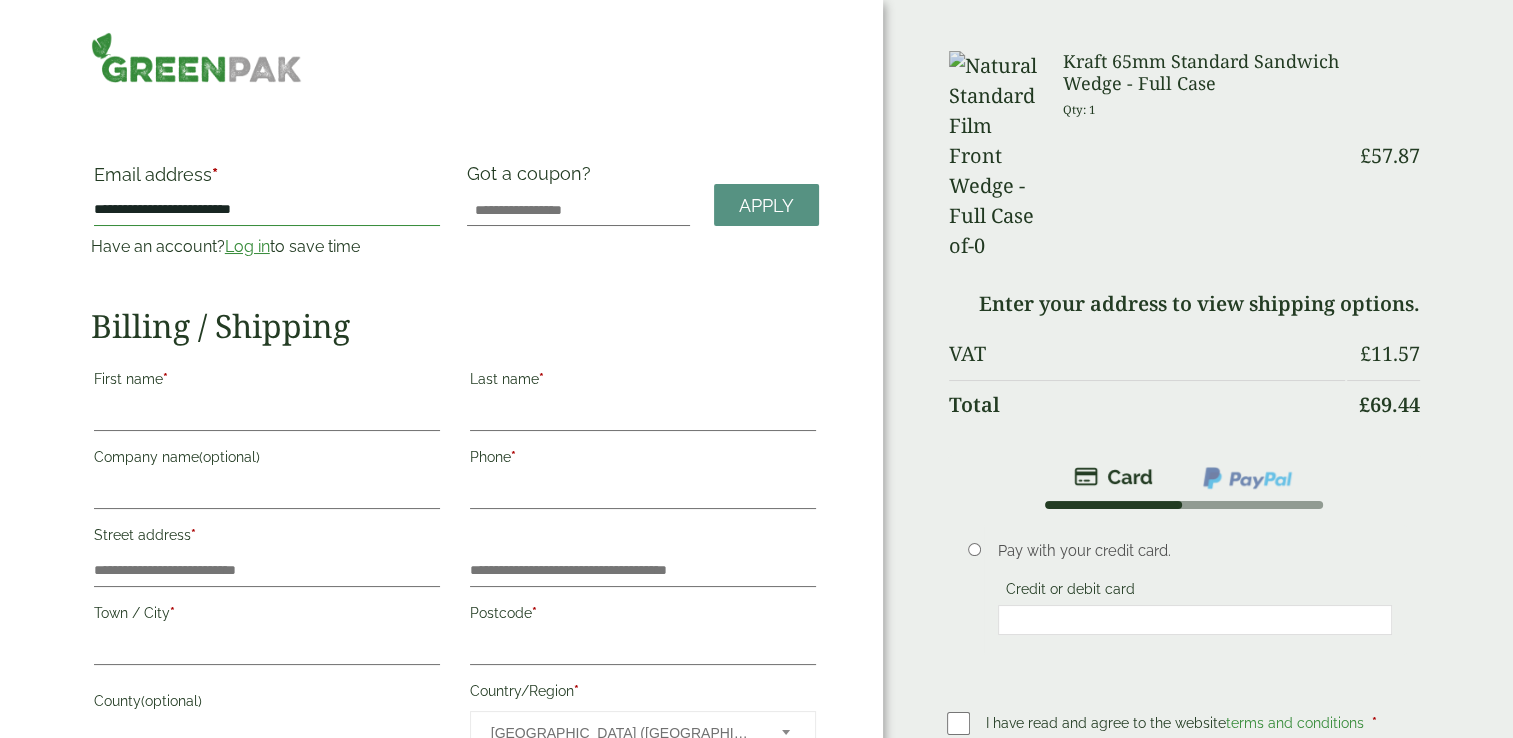 scroll, scrollTop: 14, scrollLeft: 0, axis: vertical 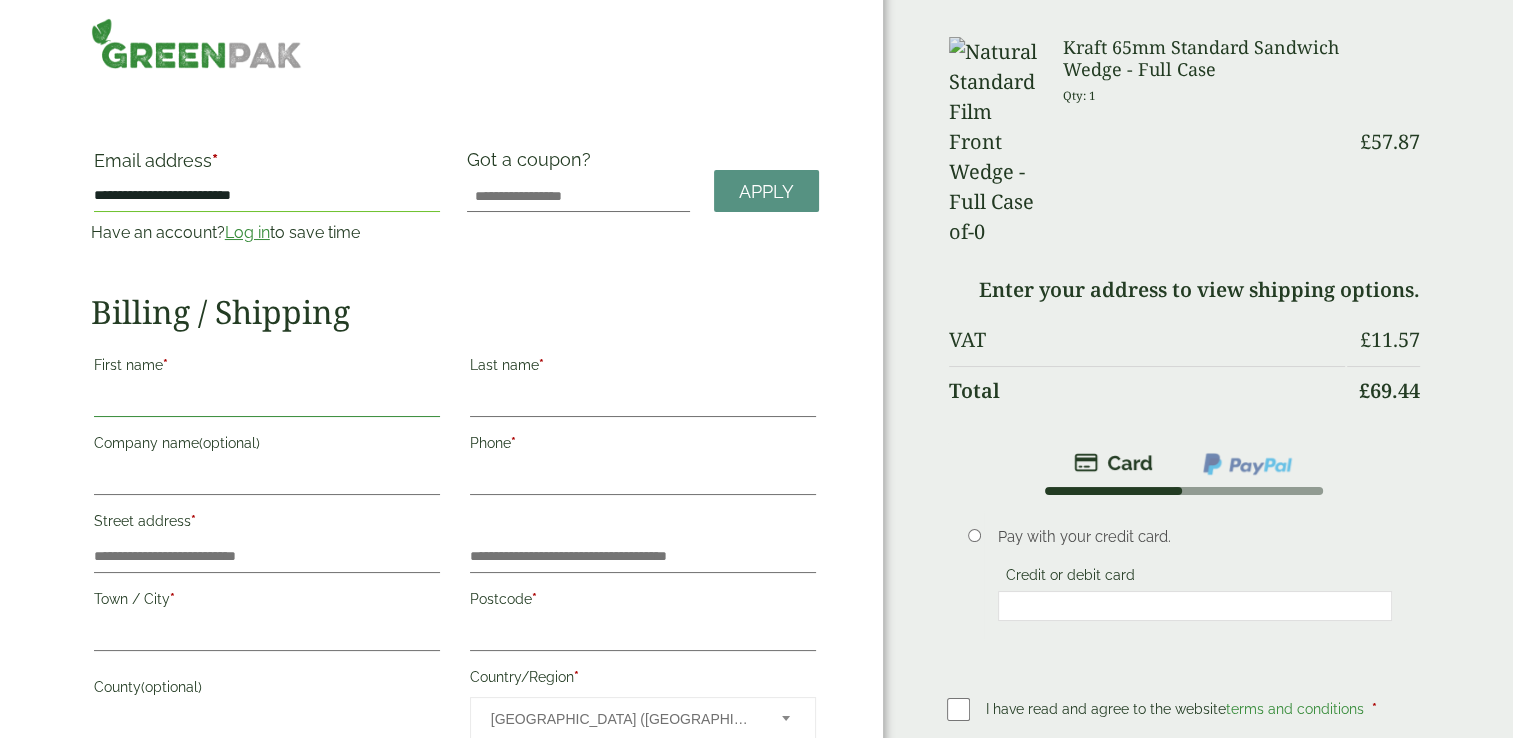 type on "********" 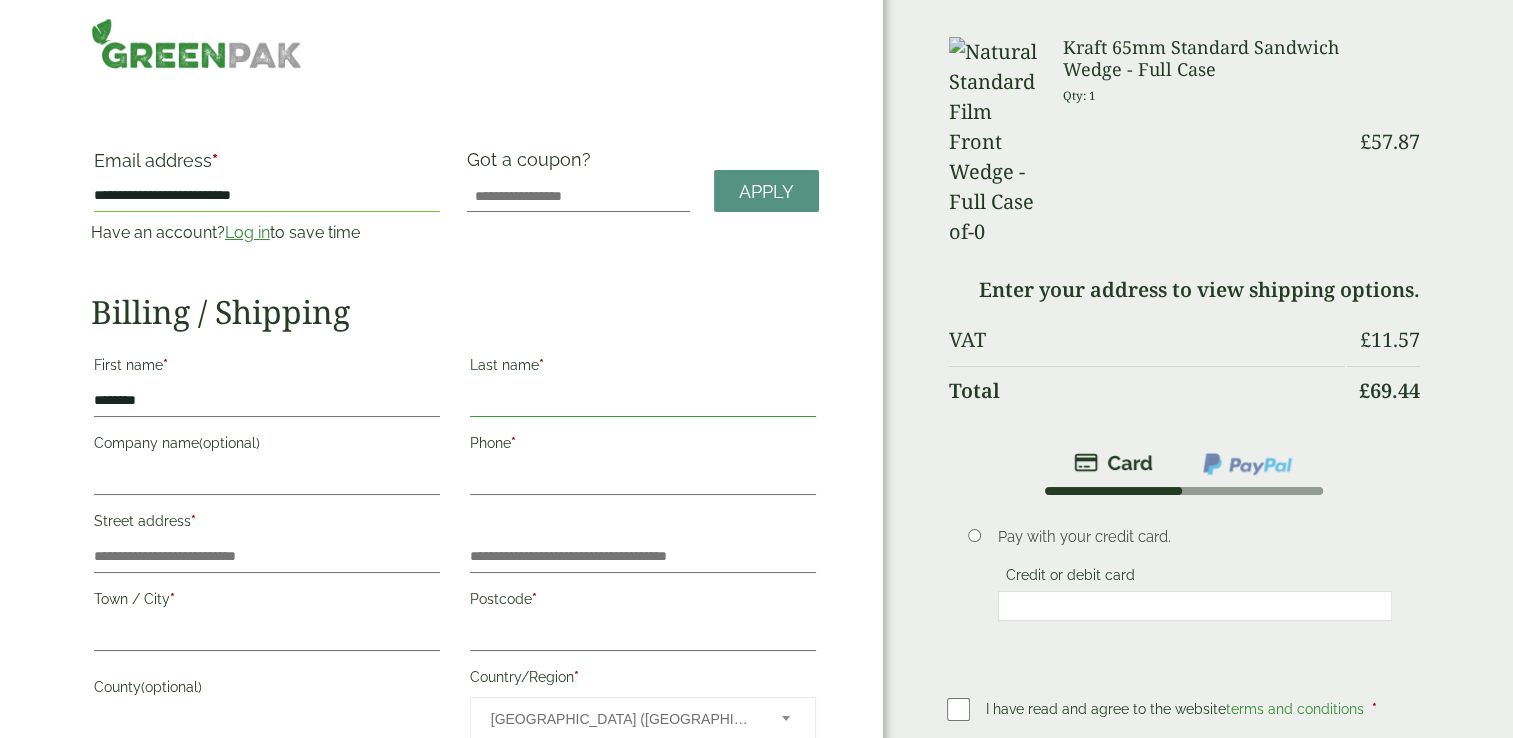 type on "*****" 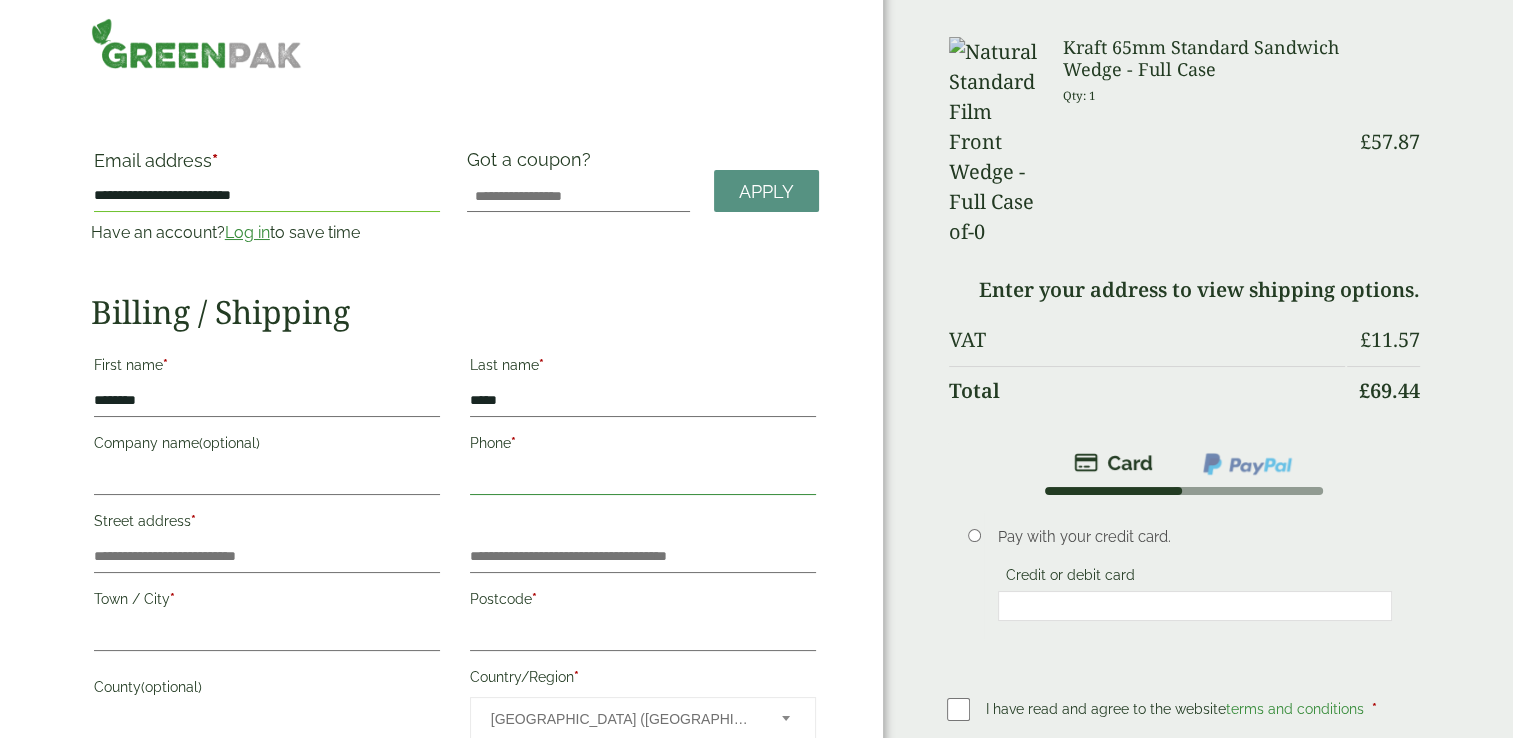 type on "**********" 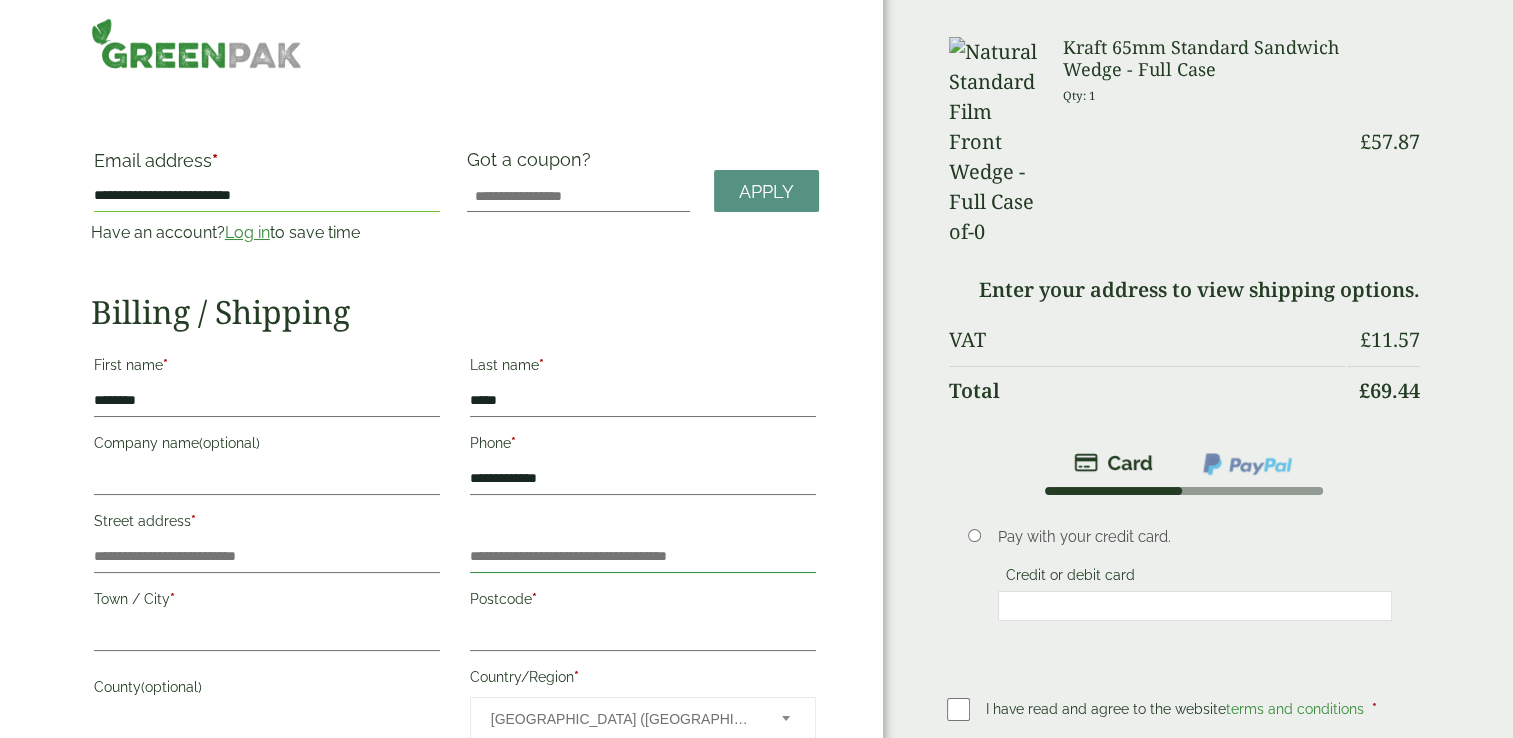 type on "**********" 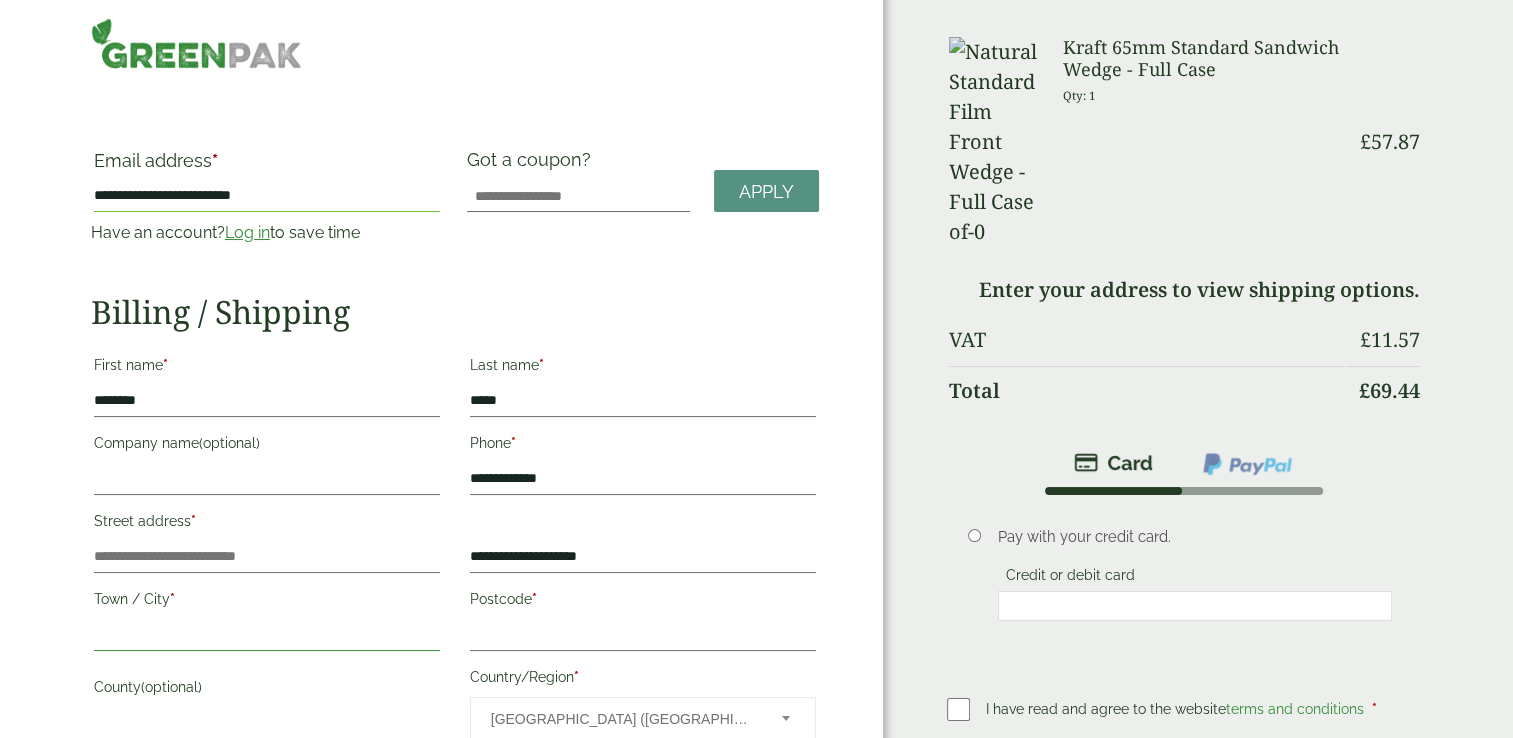 type on "*******" 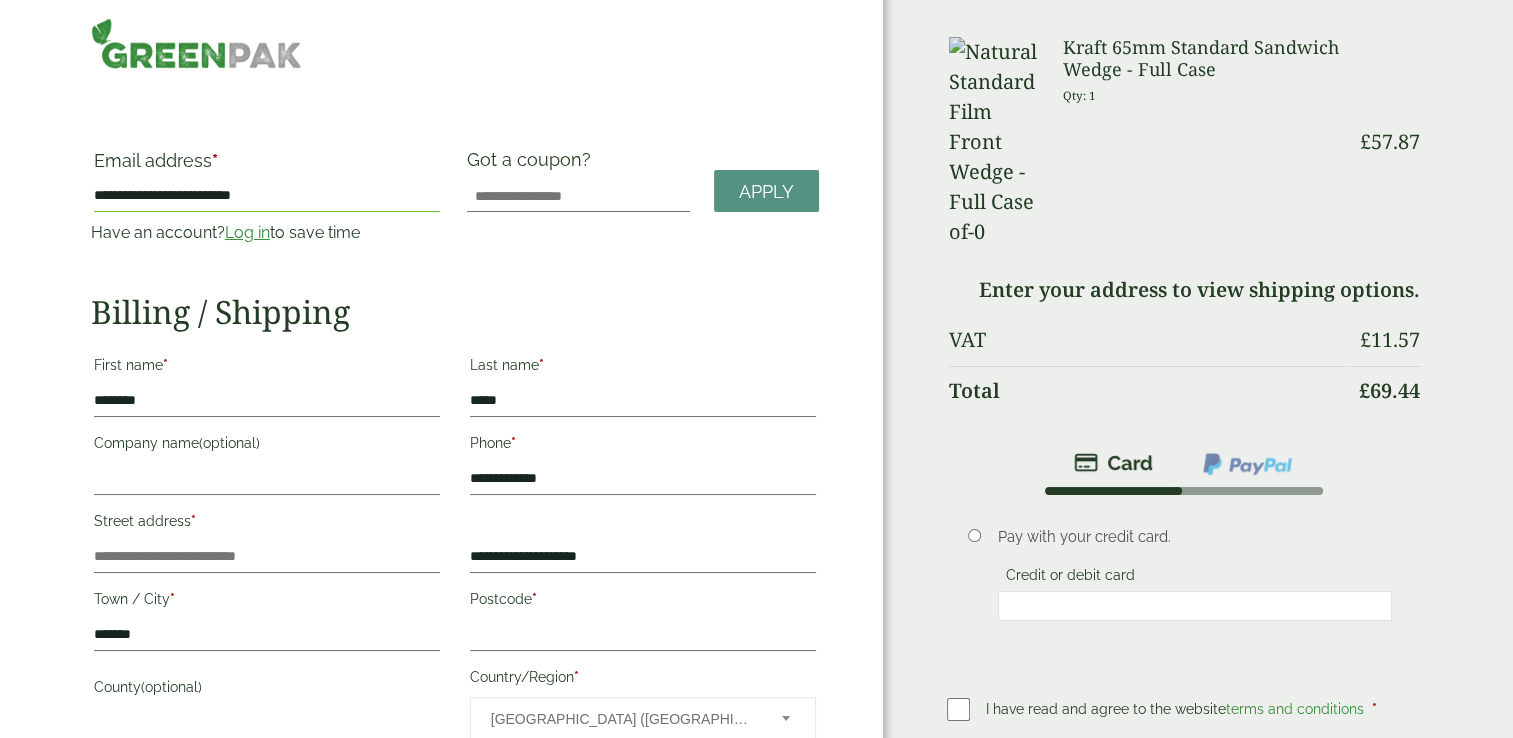 type on "******" 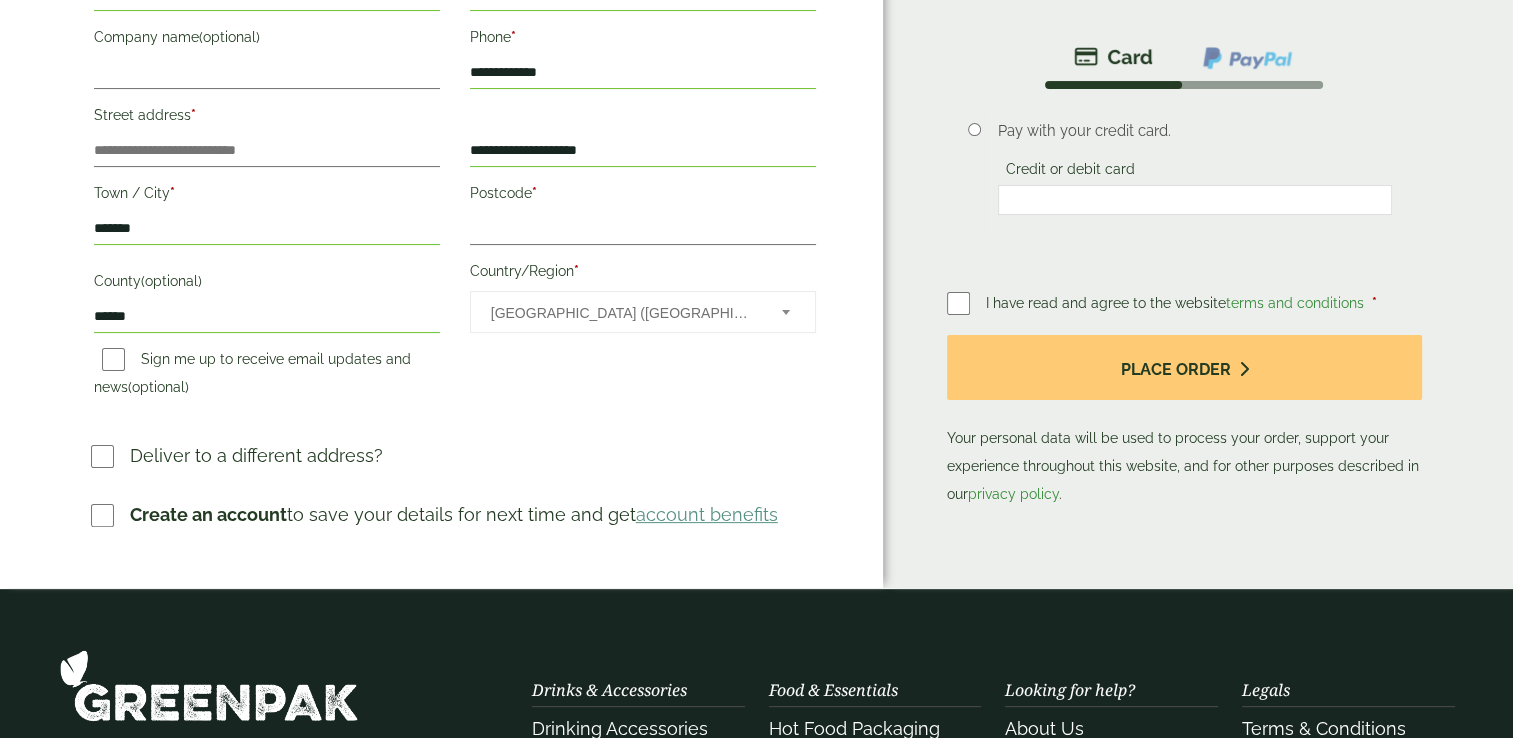 scroll, scrollTop: 514, scrollLeft: 0, axis: vertical 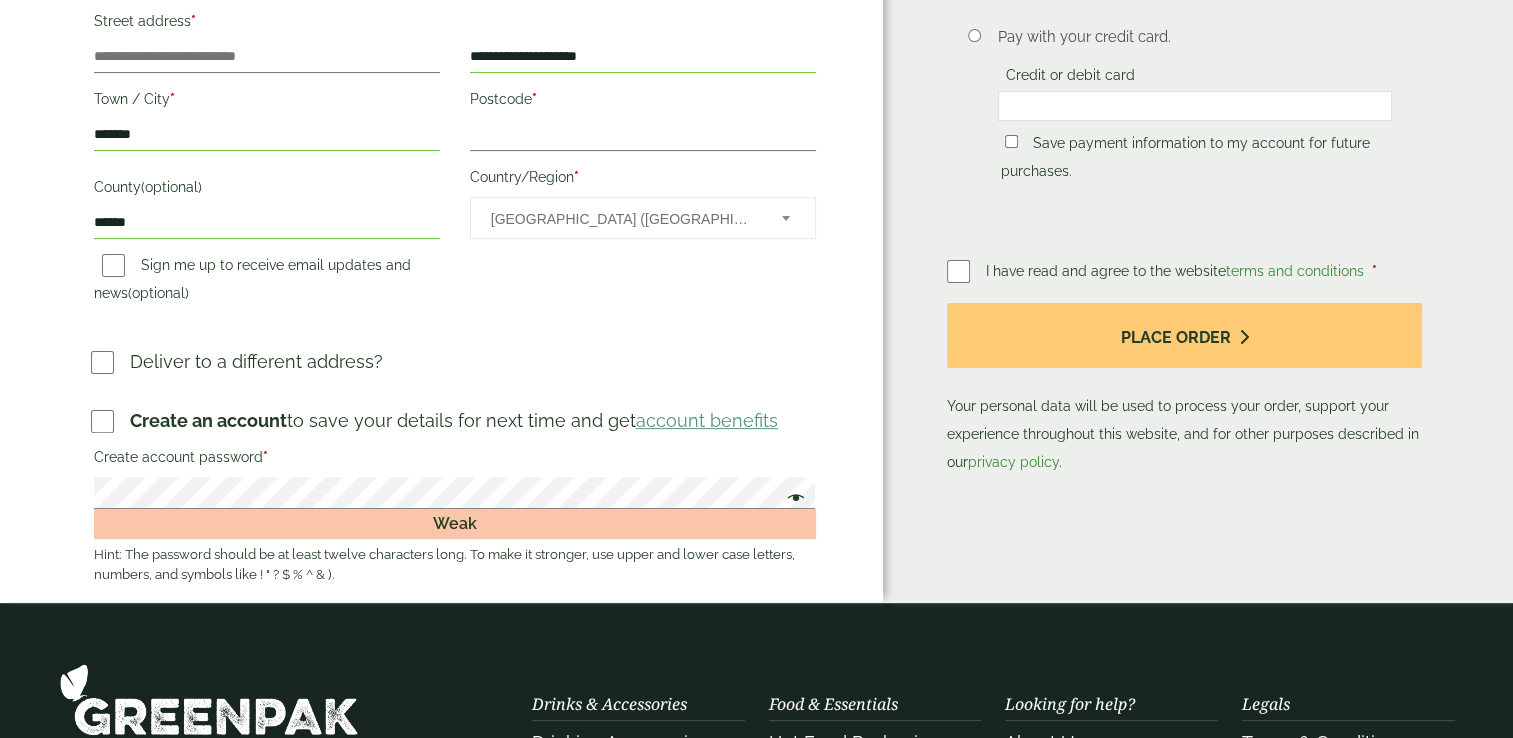click on "Deliver to a different address?" at bounding box center (455, 369) 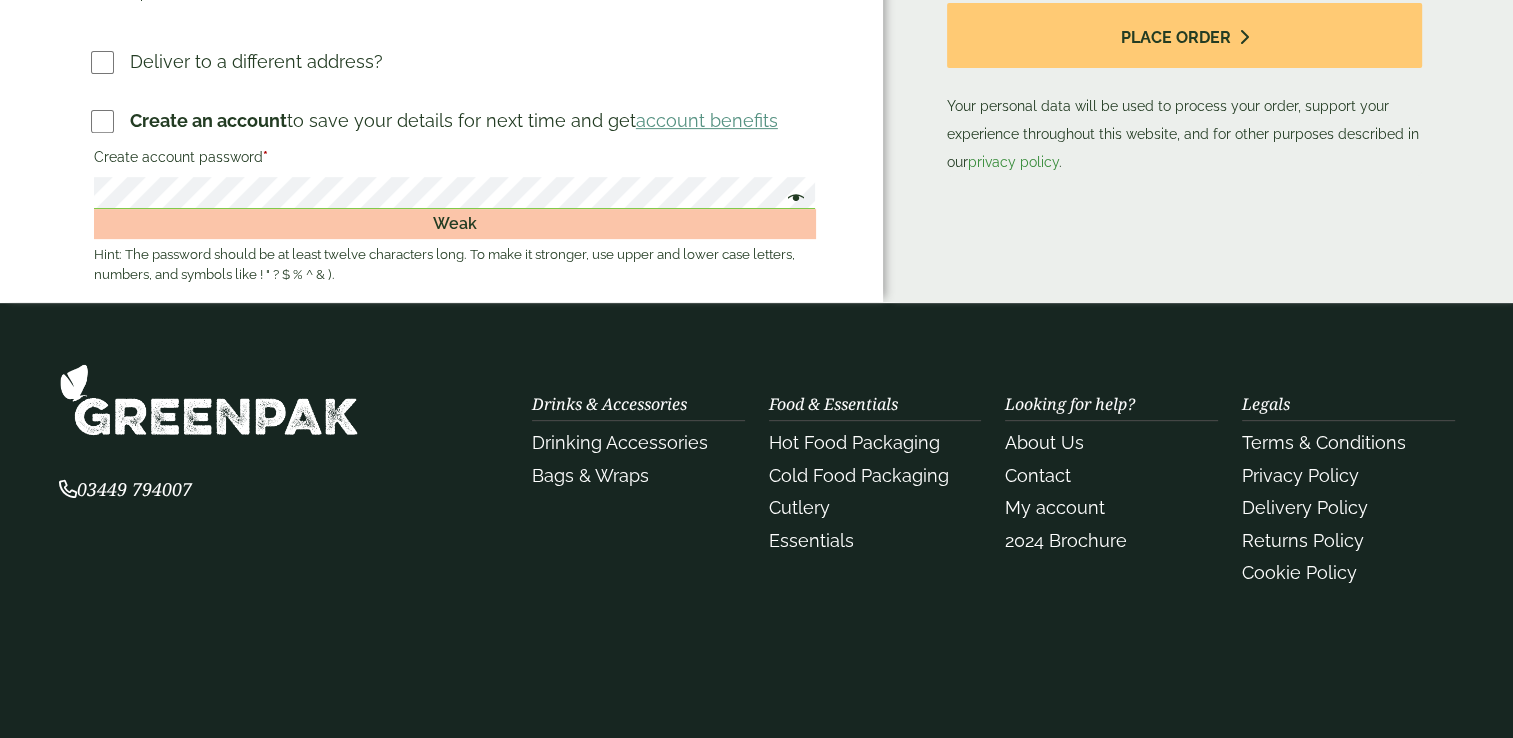 scroll, scrollTop: 614, scrollLeft: 0, axis: vertical 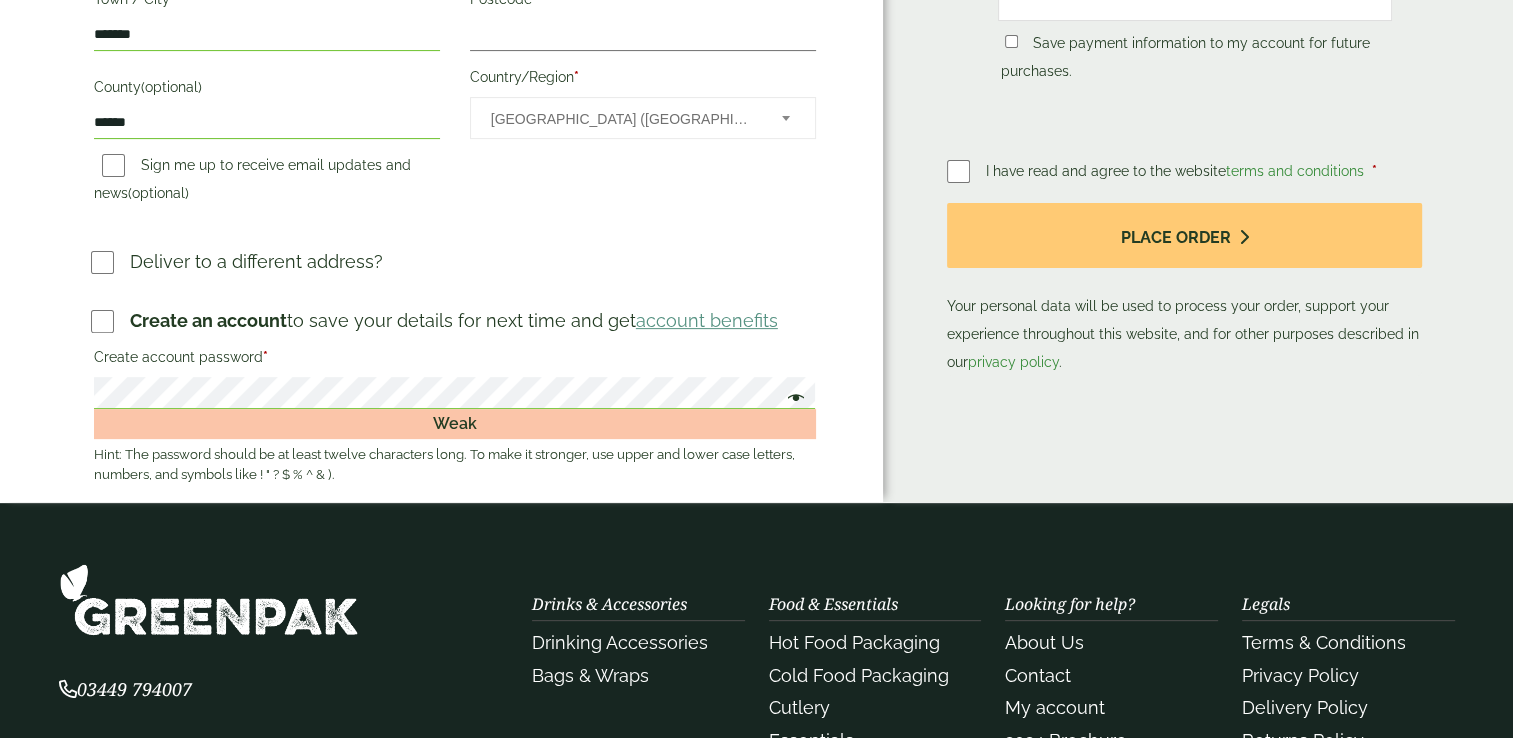 click on "Create account password  *" at bounding box center (455, 360) 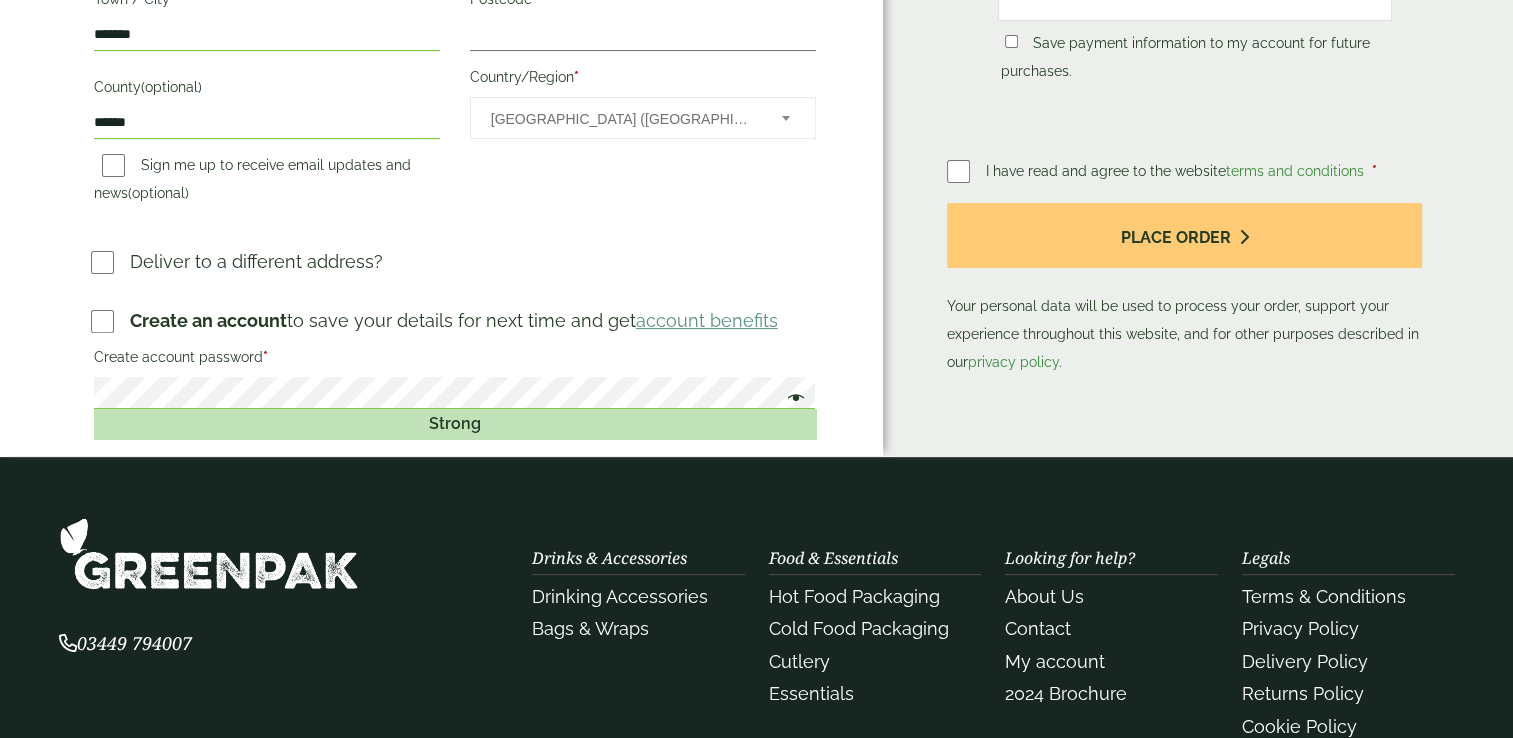 click on "**********" at bounding box center [455, -2] 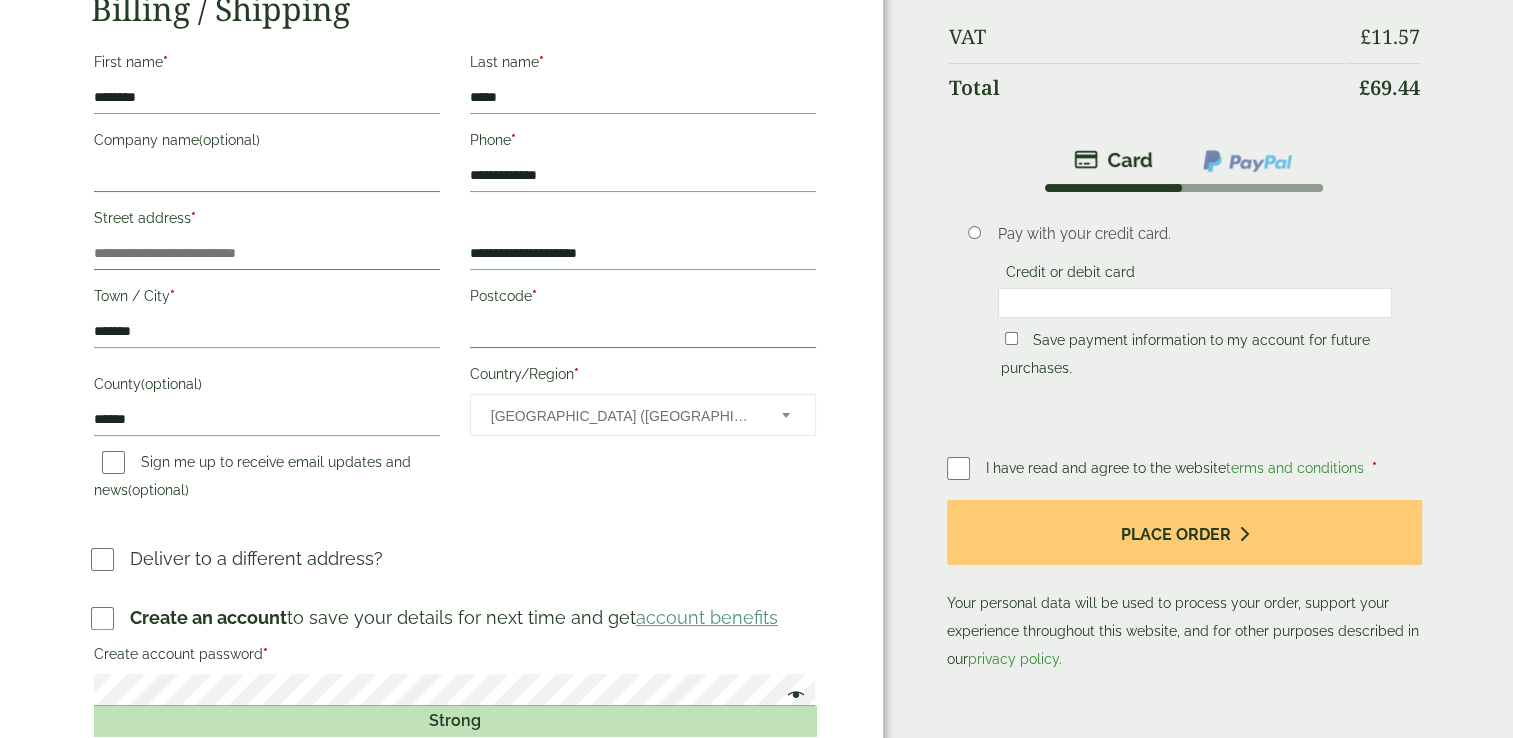 scroll, scrollTop: 314, scrollLeft: 0, axis: vertical 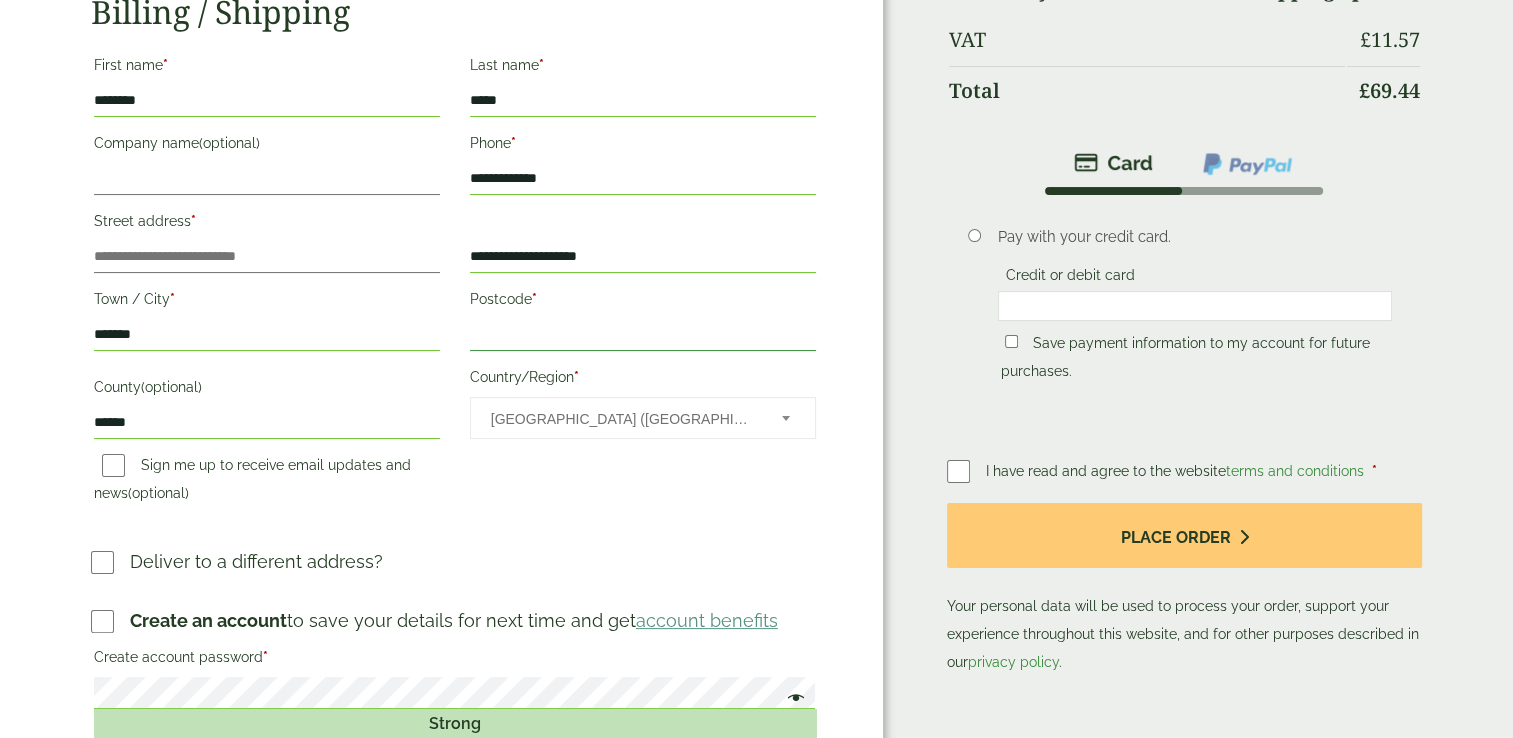 click on "Postcode  *" at bounding box center [643, 335] 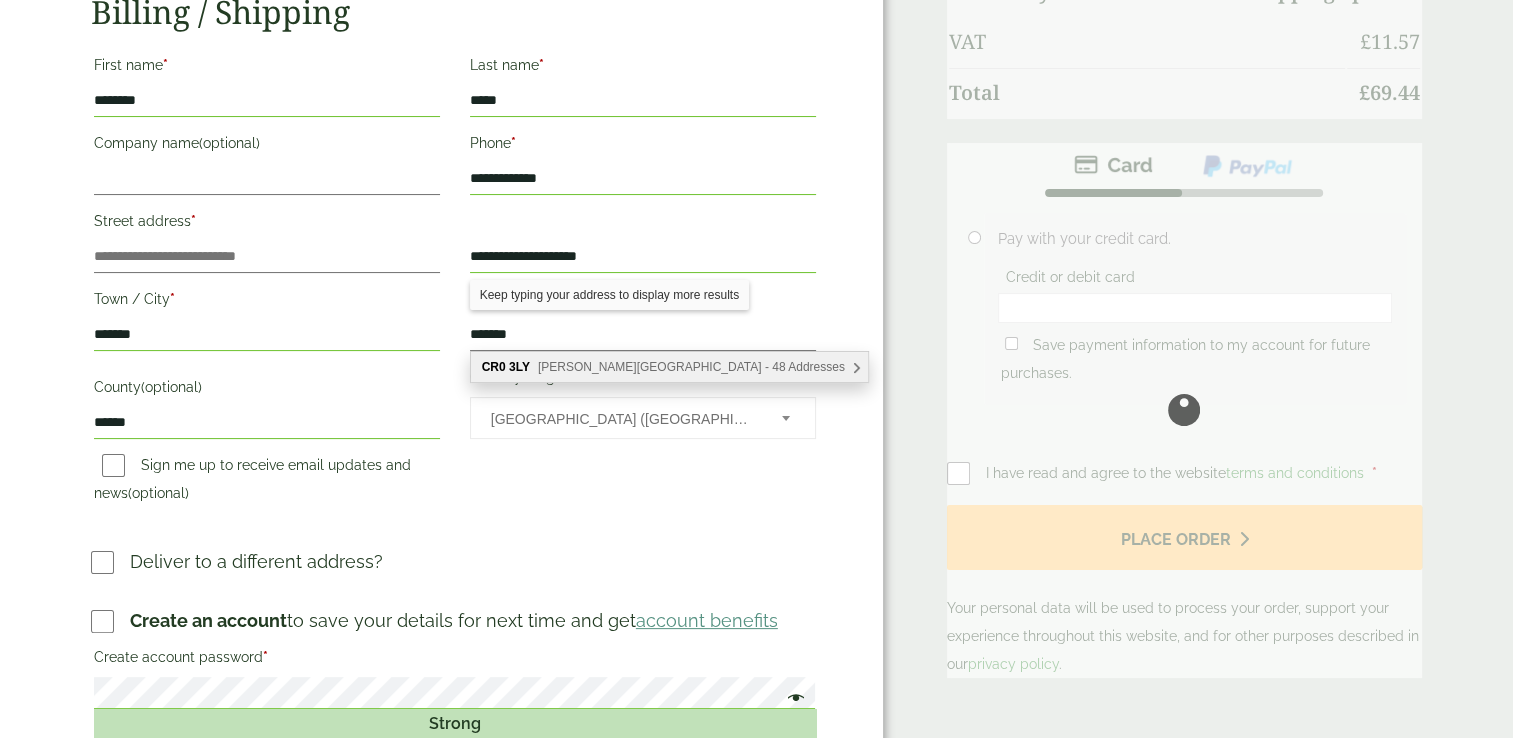 click on "Sumner Road South, Croydon - 48 Addresses" at bounding box center (691, 367) 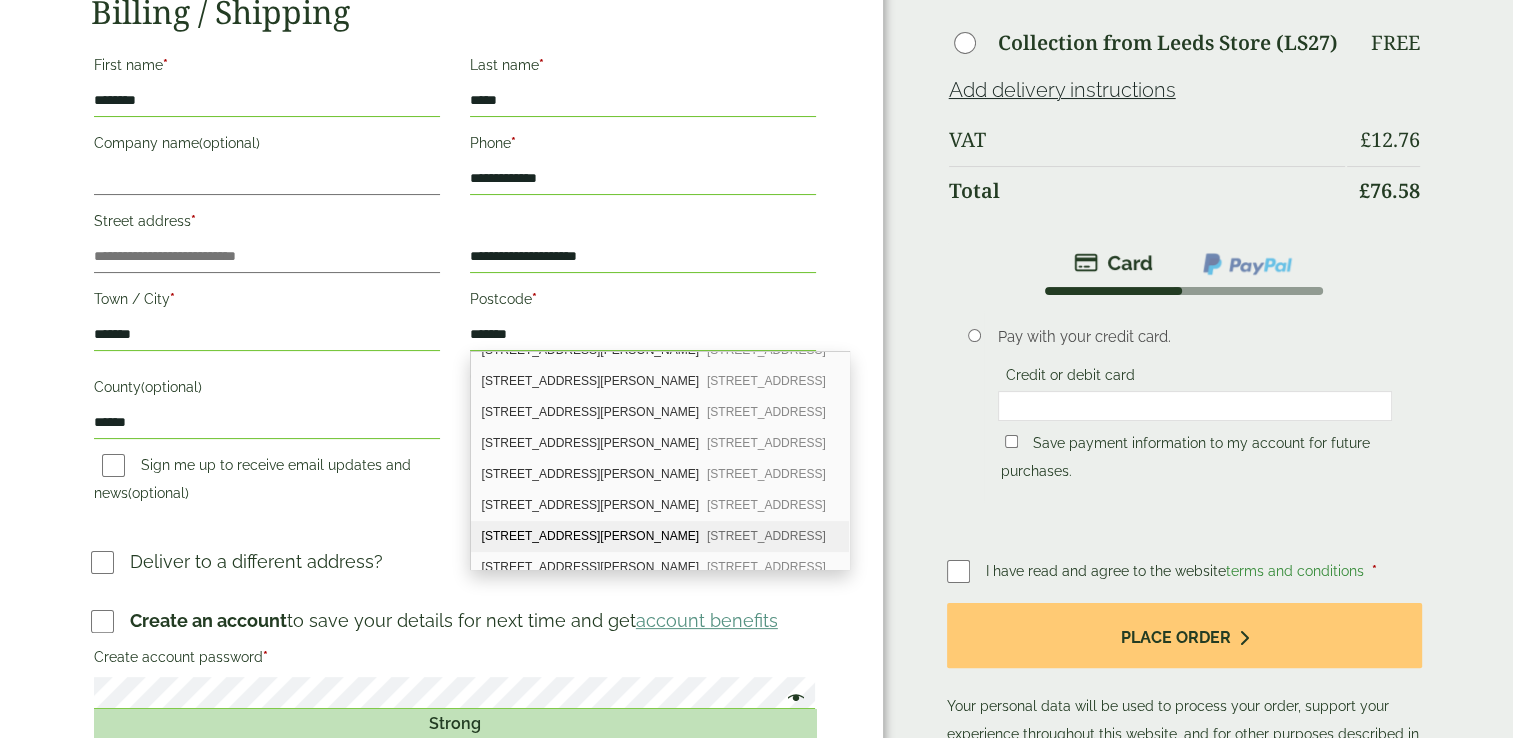 scroll, scrollTop: 300, scrollLeft: 0, axis: vertical 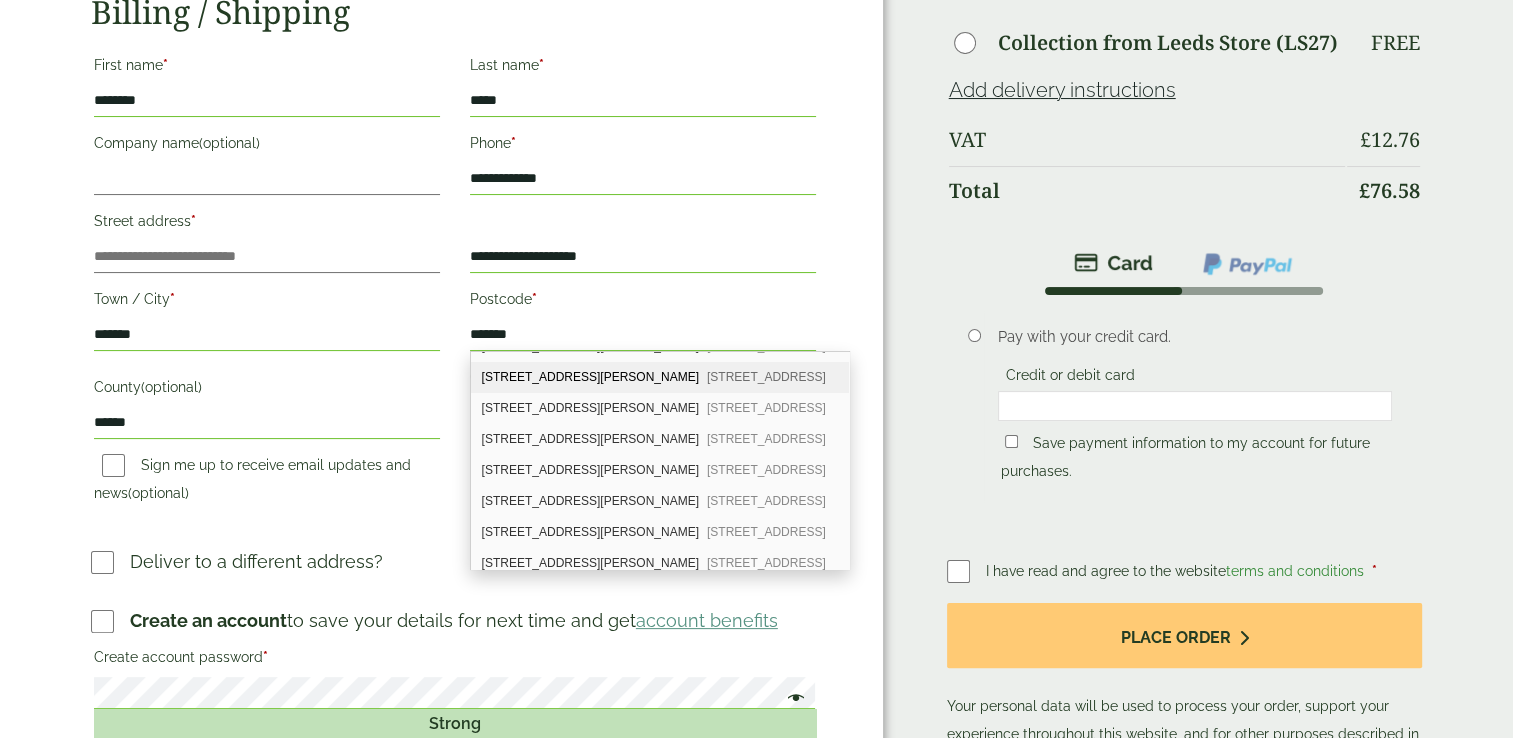 click on "150 Sumner Road South Croydon, CR0 3LY" at bounding box center [660, 377] 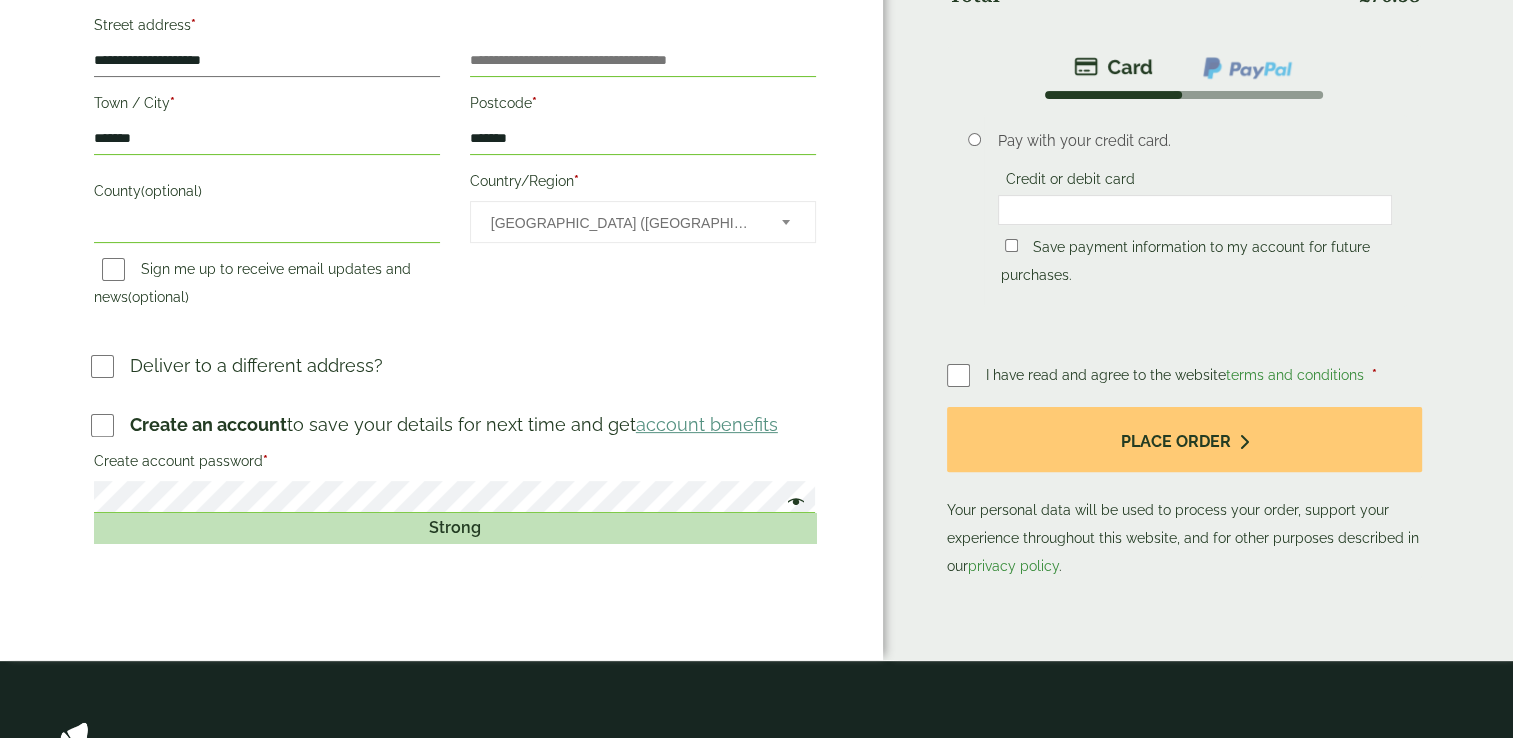 scroll, scrollTop: 514, scrollLeft: 0, axis: vertical 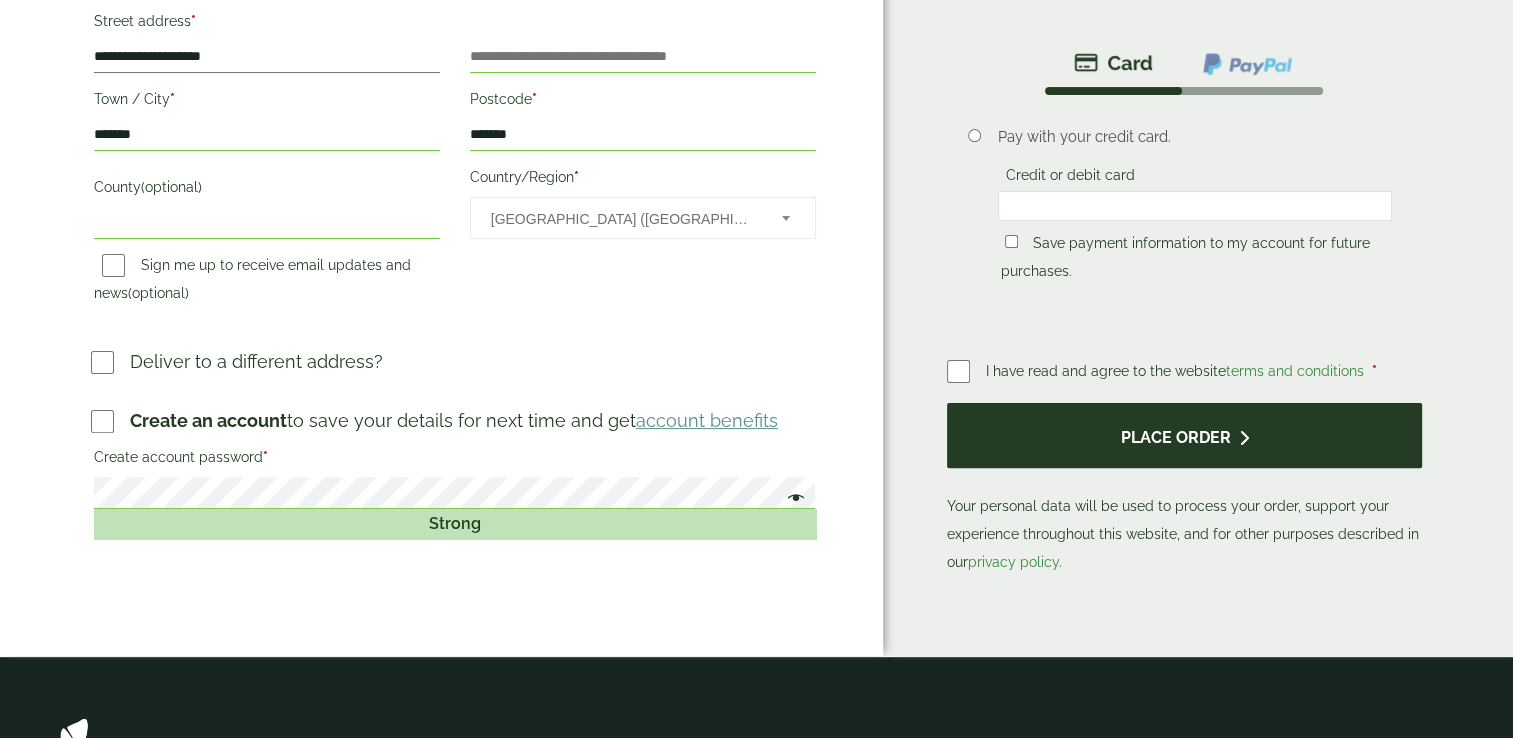 click on "Place order" at bounding box center (1185, 435) 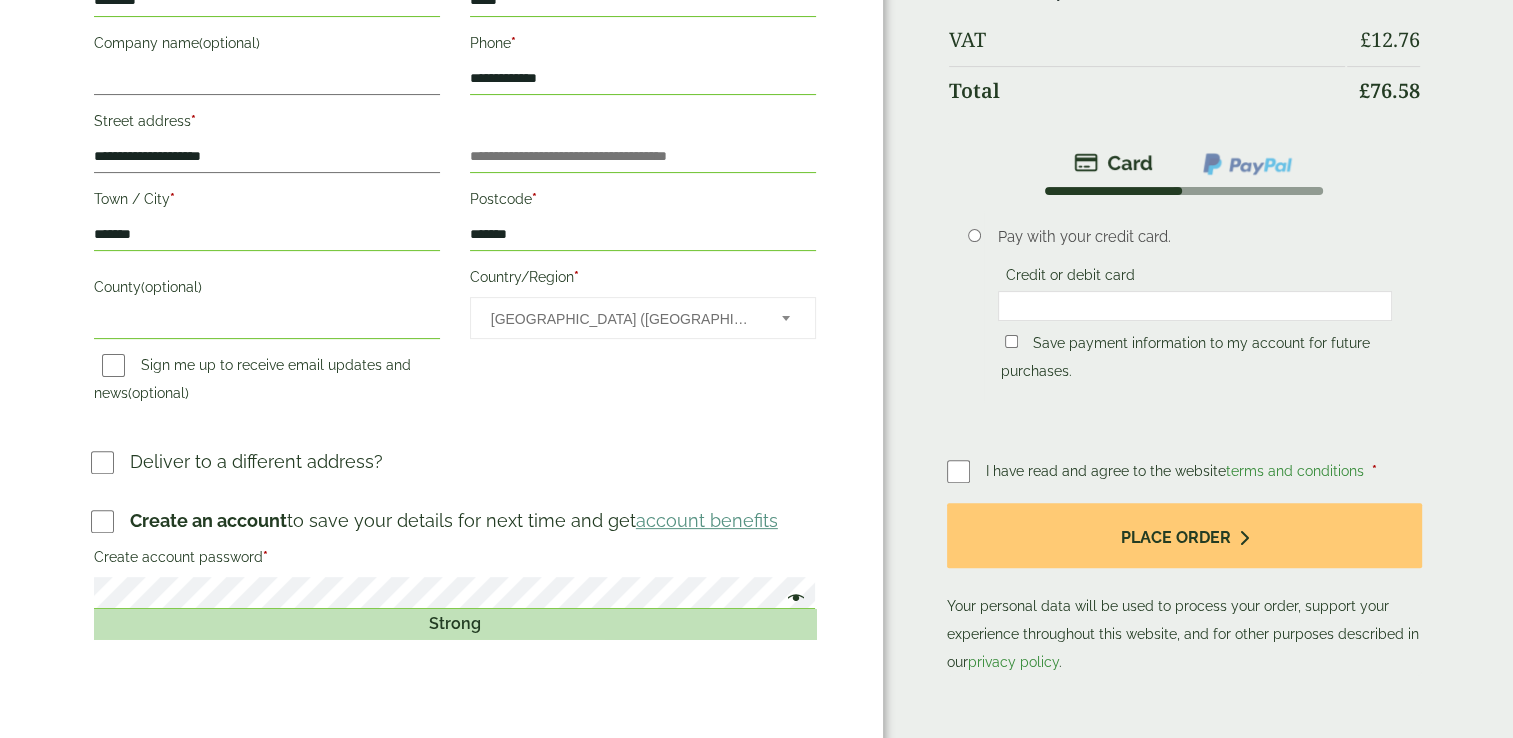 scroll, scrollTop: 600, scrollLeft: 0, axis: vertical 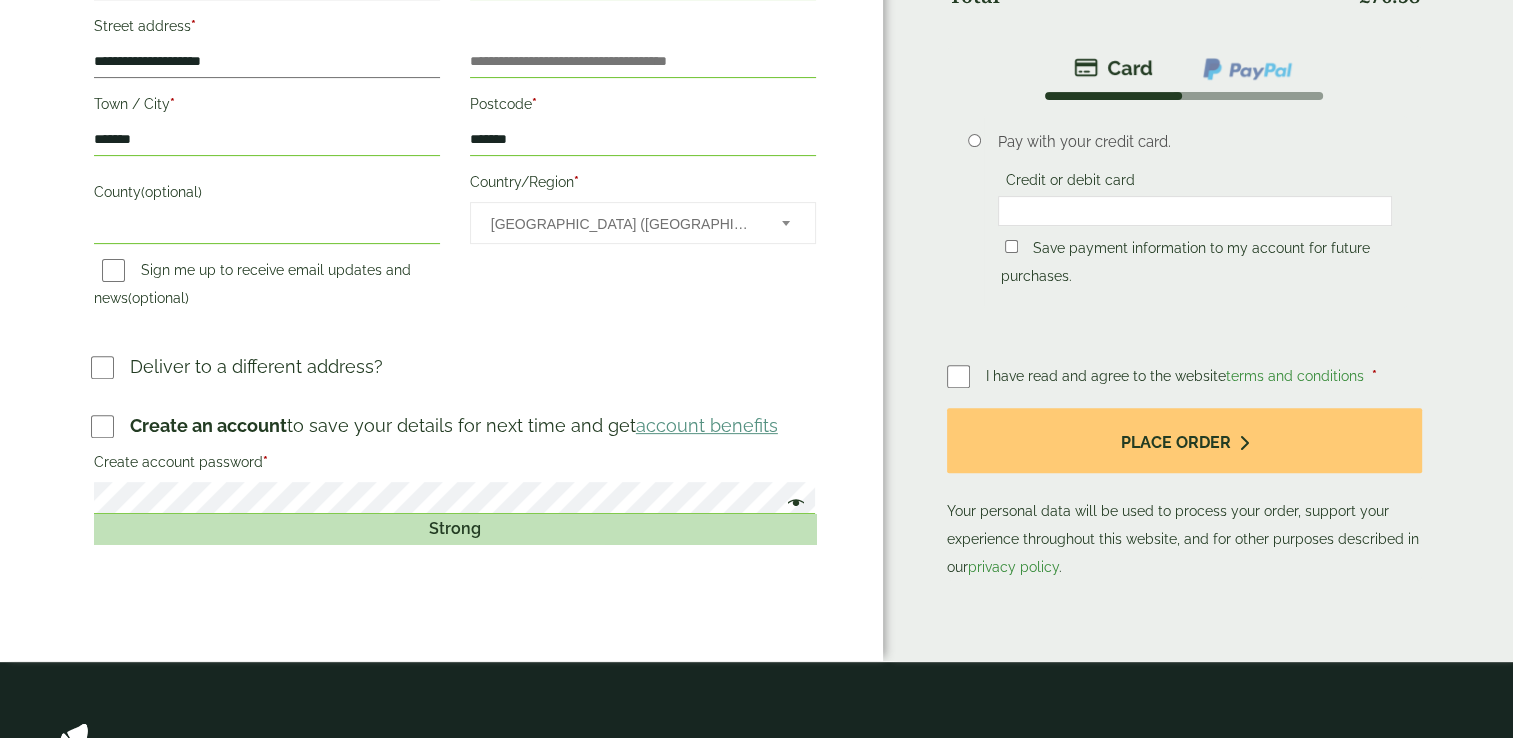 click on "Strong" at bounding box center (455, 529) 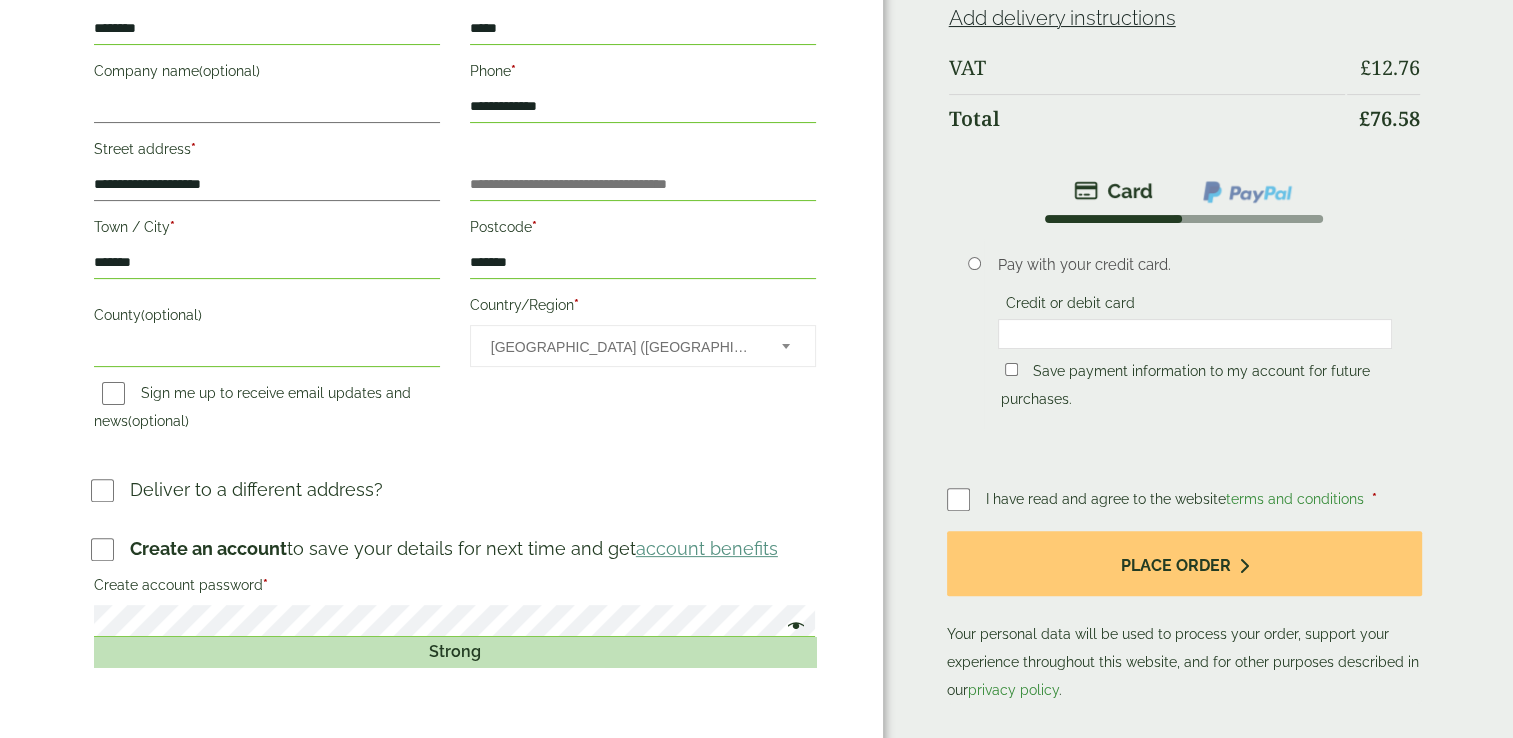 scroll, scrollTop: 600, scrollLeft: 0, axis: vertical 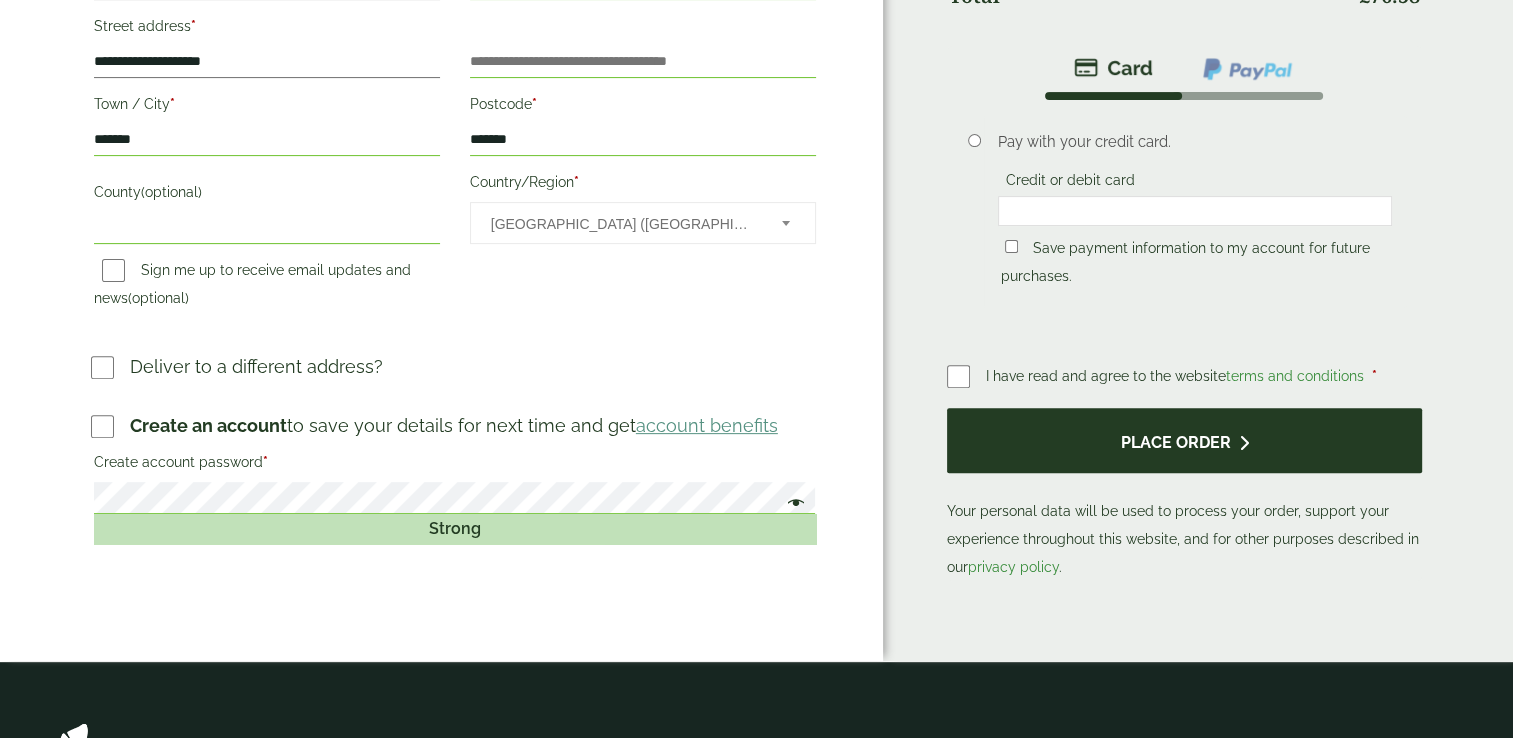 click on "Place order" at bounding box center [1185, 440] 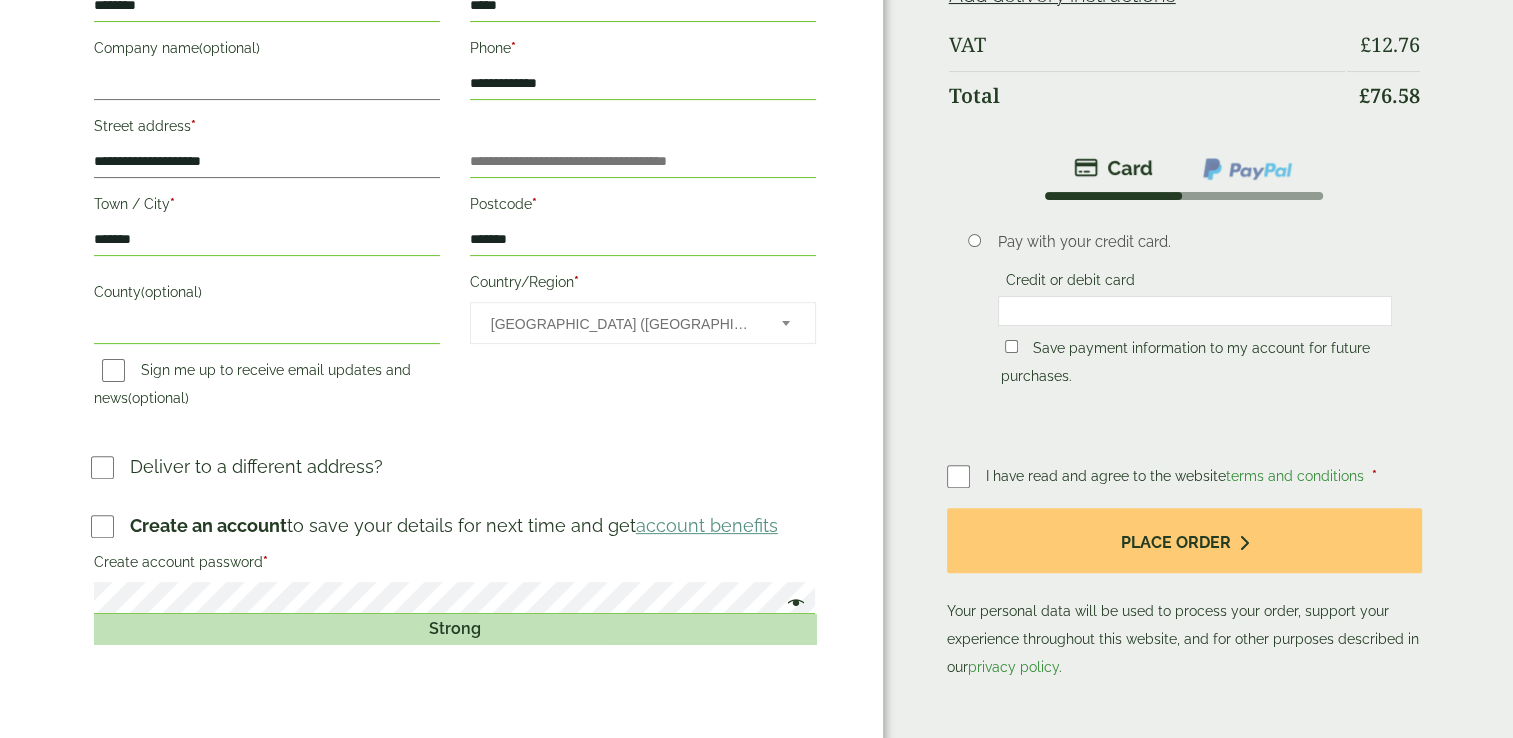 scroll, scrollTop: 700, scrollLeft: 0, axis: vertical 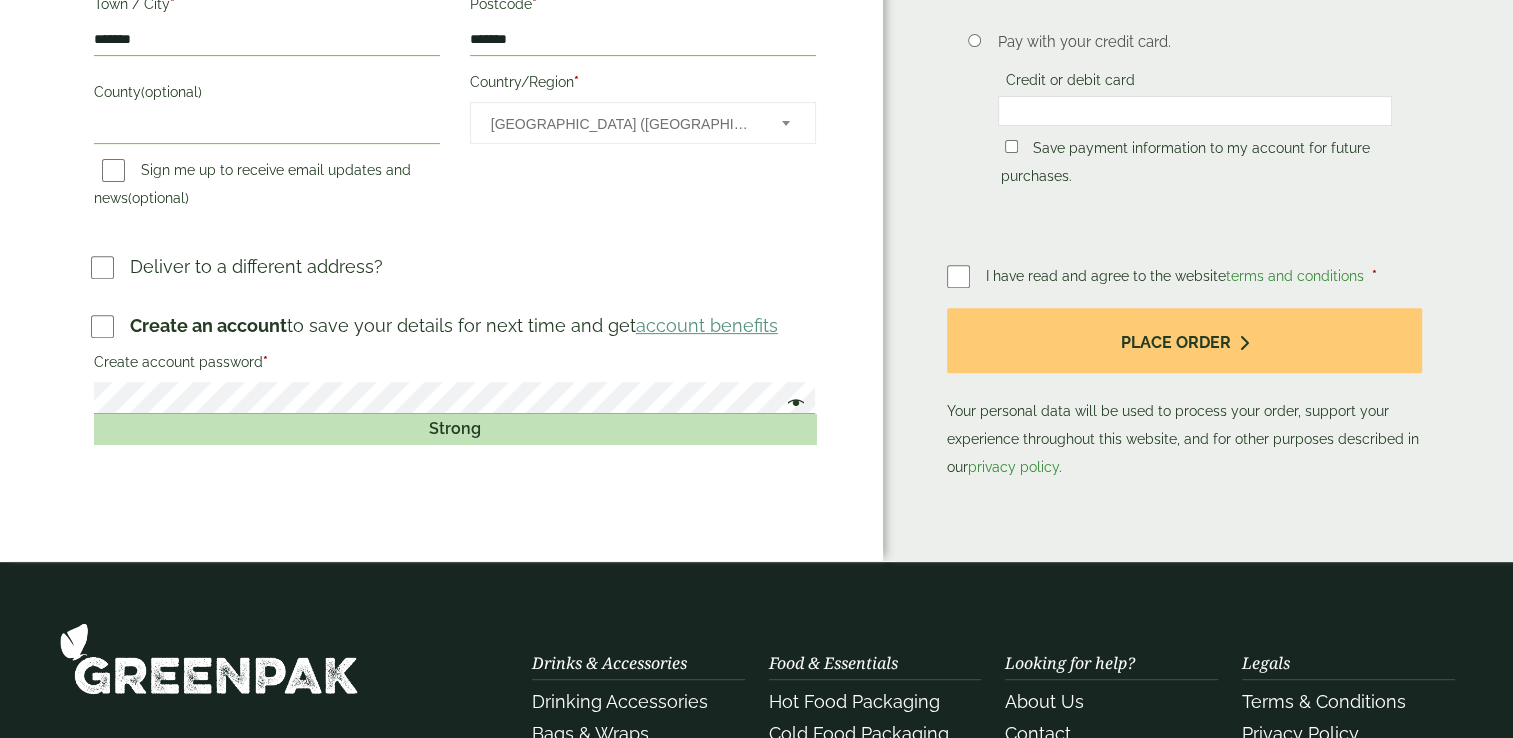click on "Create an account" at bounding box center (208, 325) 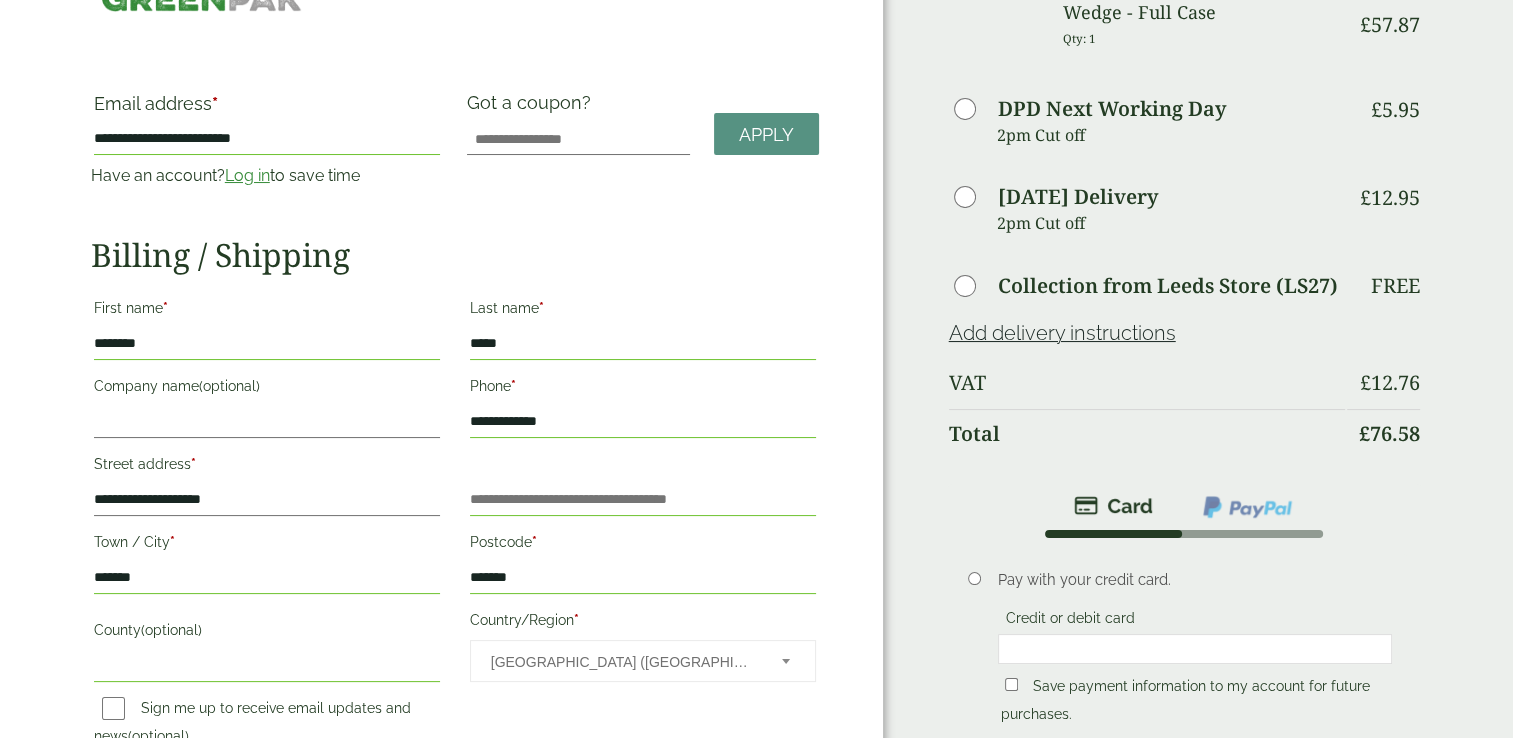scroll, scrollTop: 0, scrollLeft: 0, axis: both 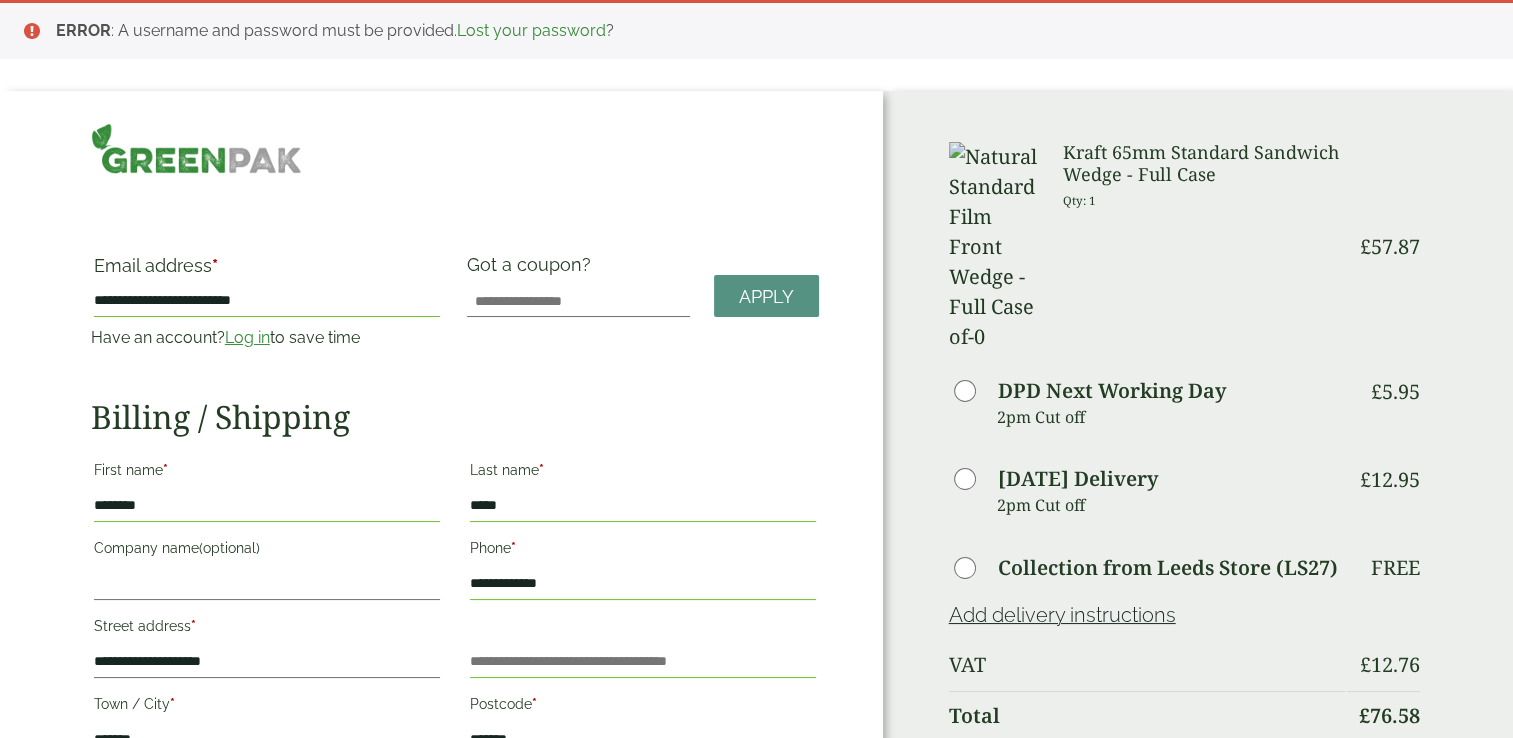 click on "Lost your password" at bounding box center [531, 30] 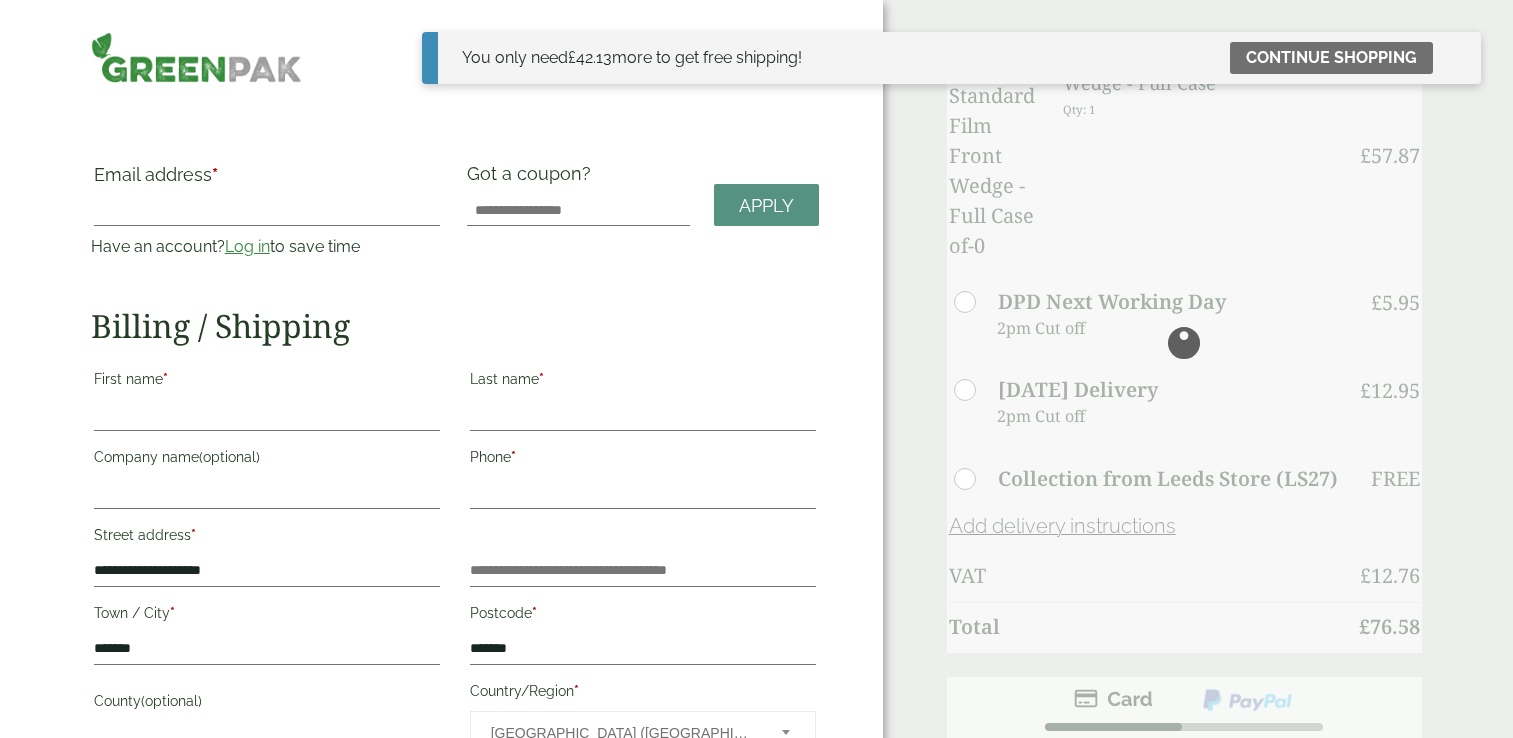 scroll, scrollTop: 0, scrollLeft: 0, axis: both 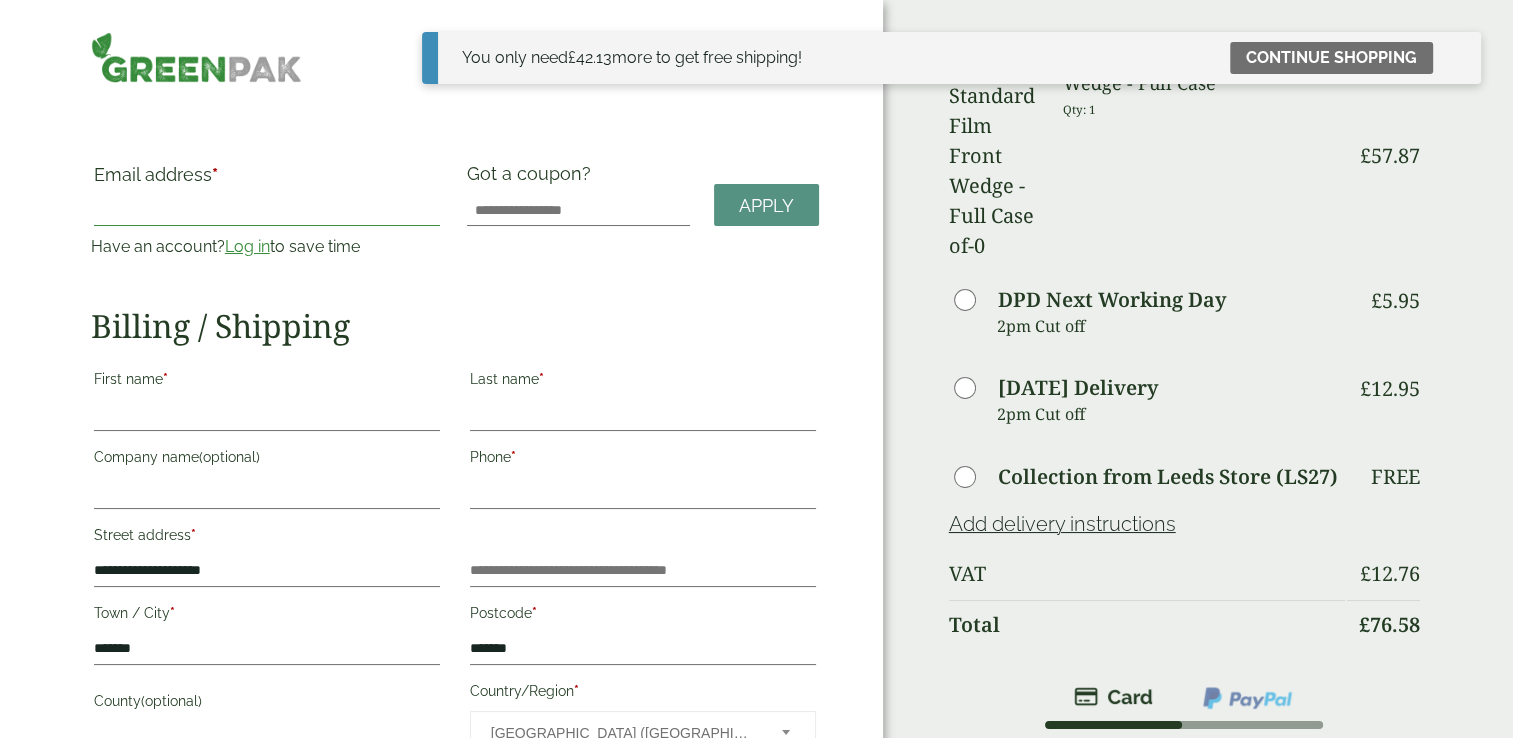 click on "Email address  *" at bounding box center (267, 210) 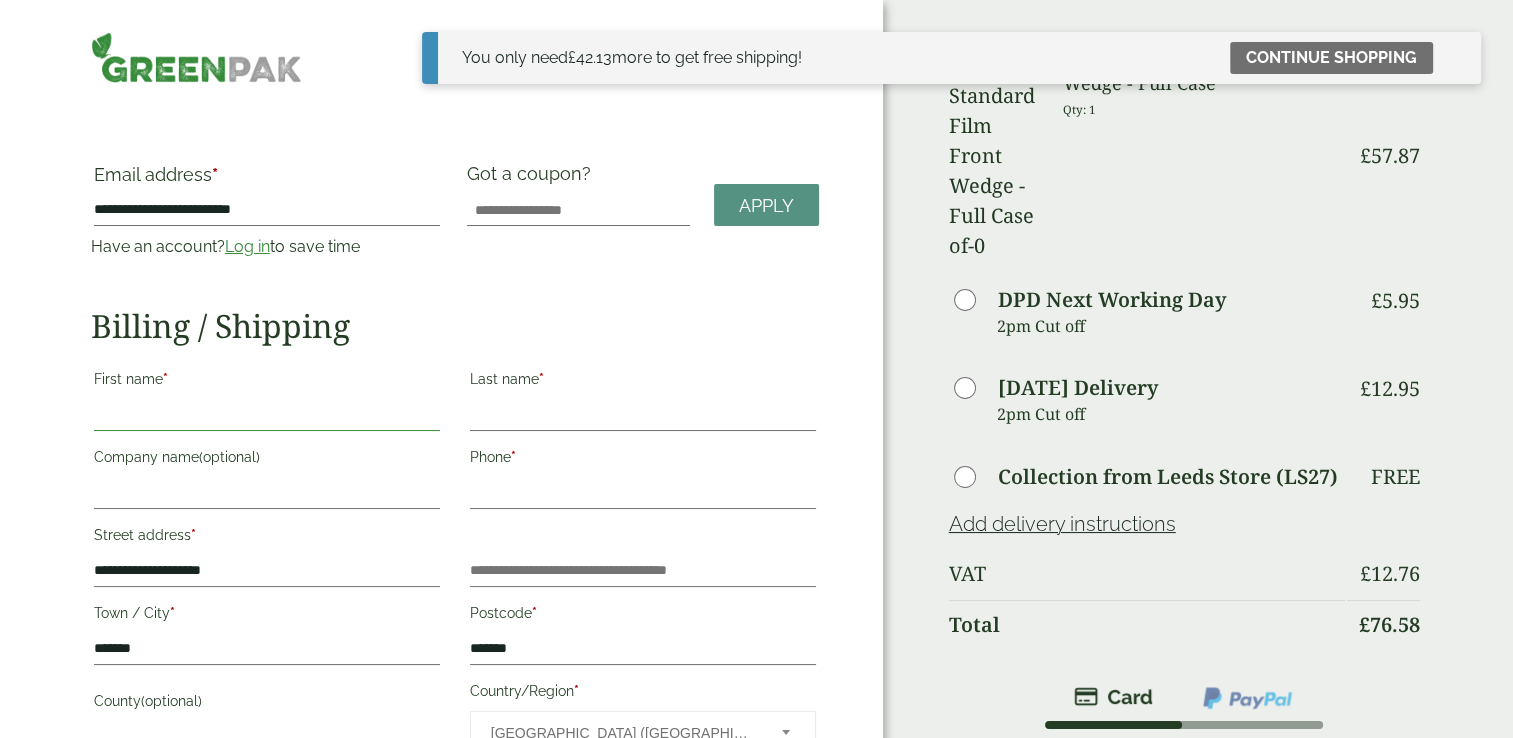 type on "********" 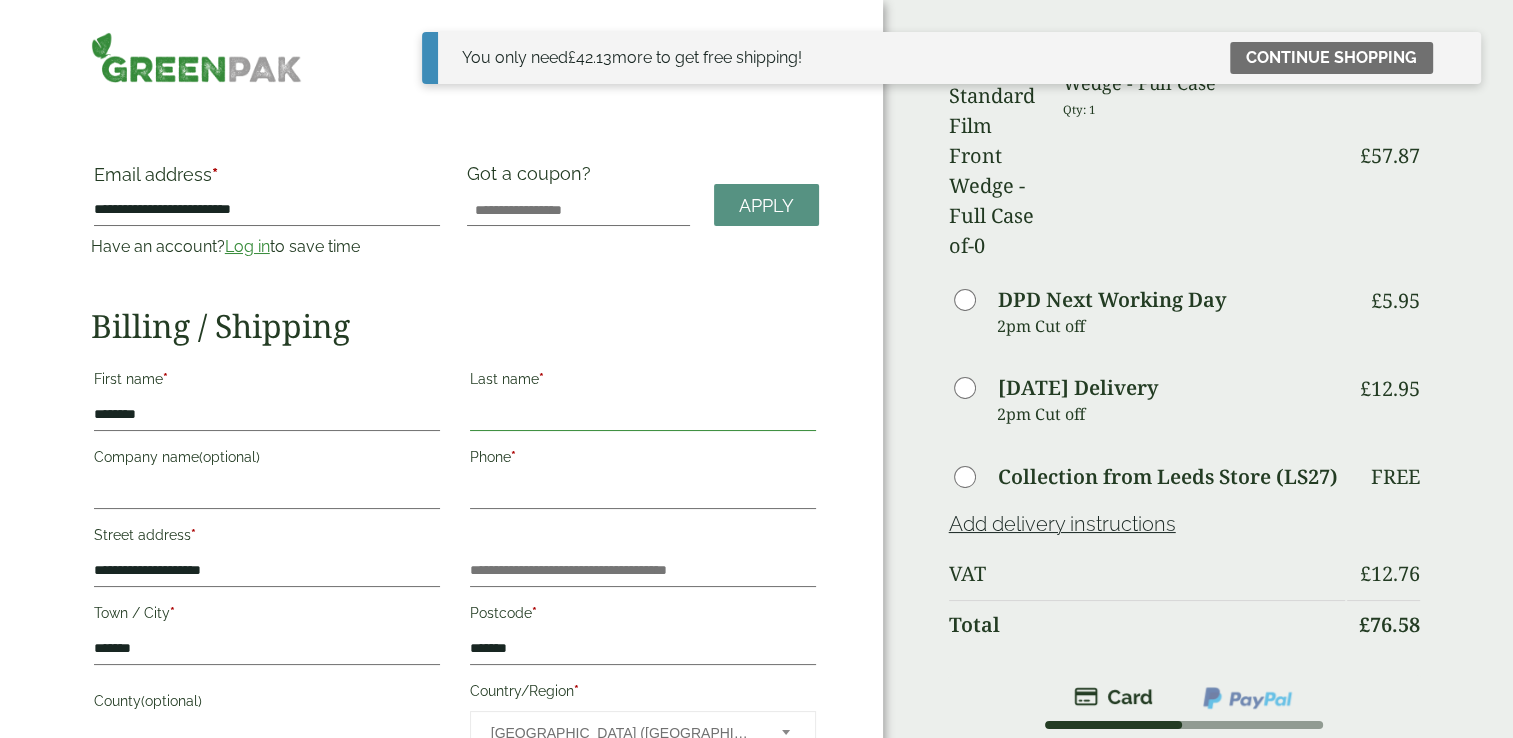 type on "*****" 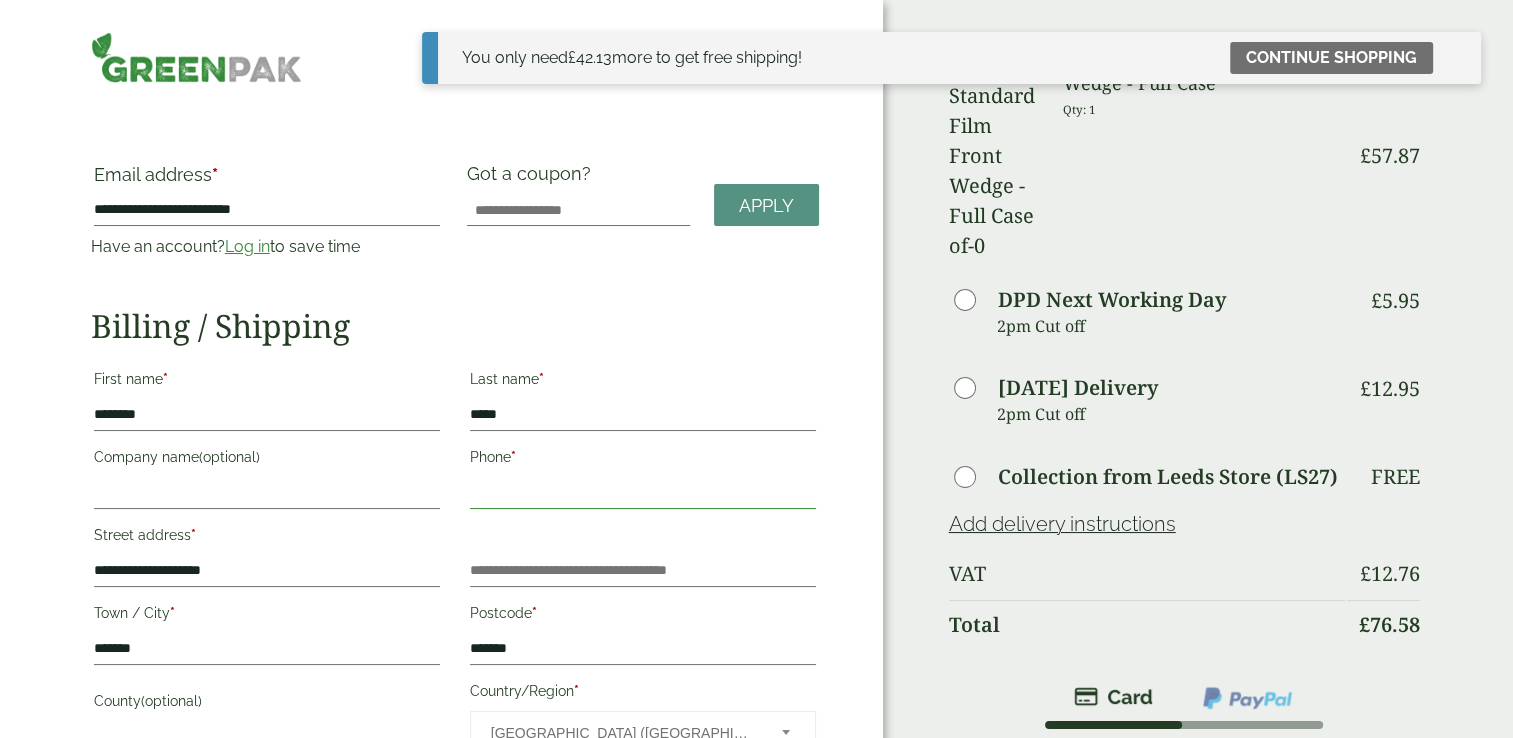 type on "**********" 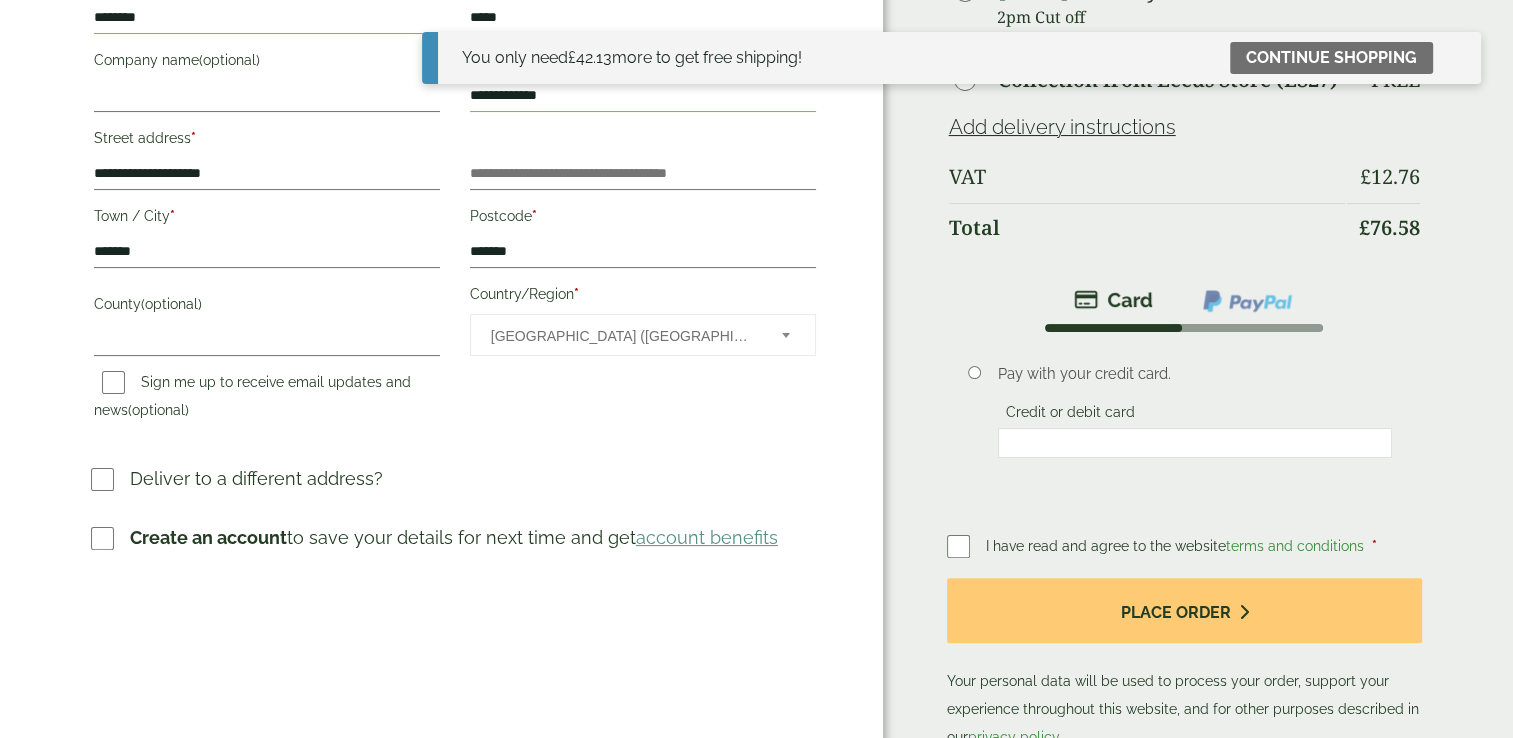 scroll, scrollTop: 514, scrollLeft: 0, axis: vertical 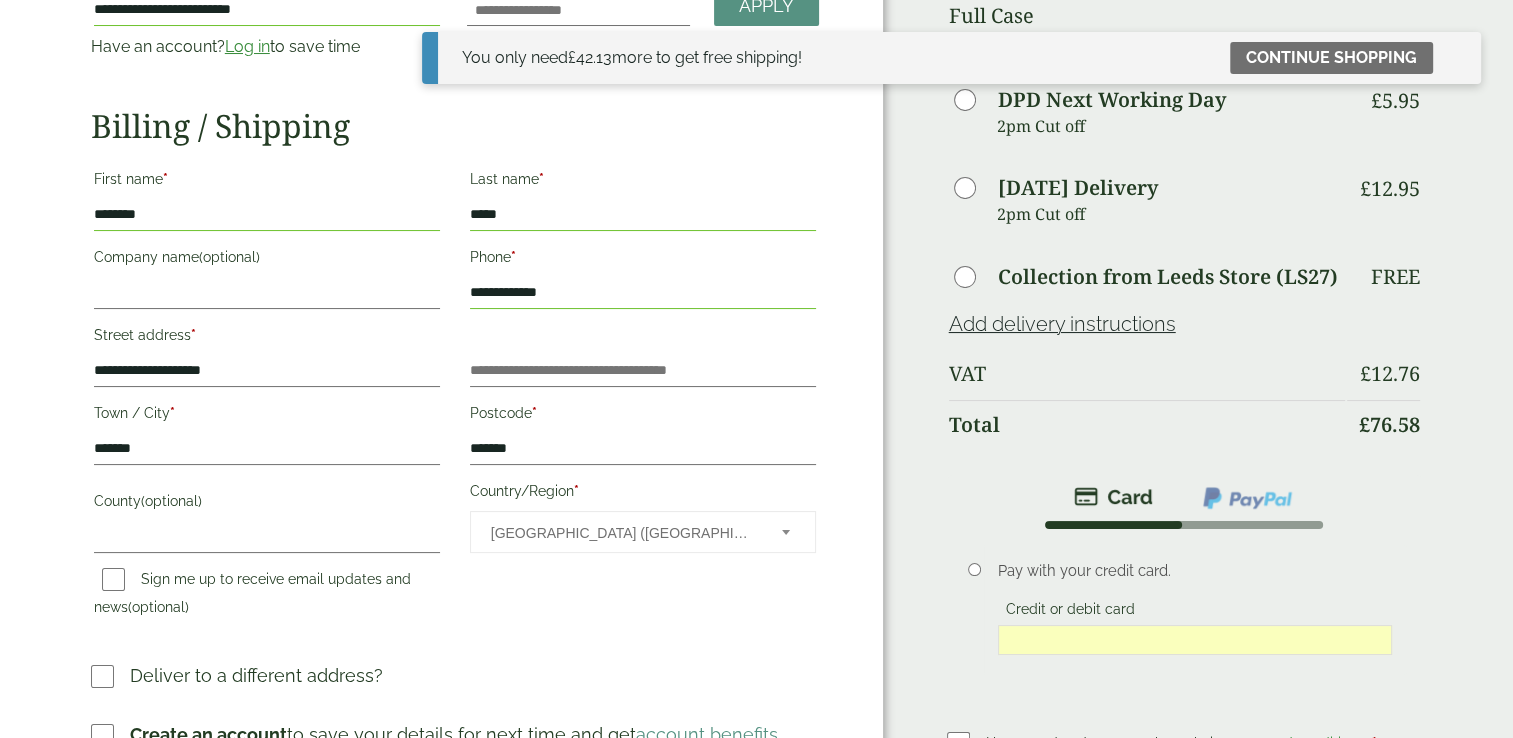 drag, startPoint x: 1177, startPoint y: 702, endPoint x: 1174, endPoint y: 692, distance: 10.440307 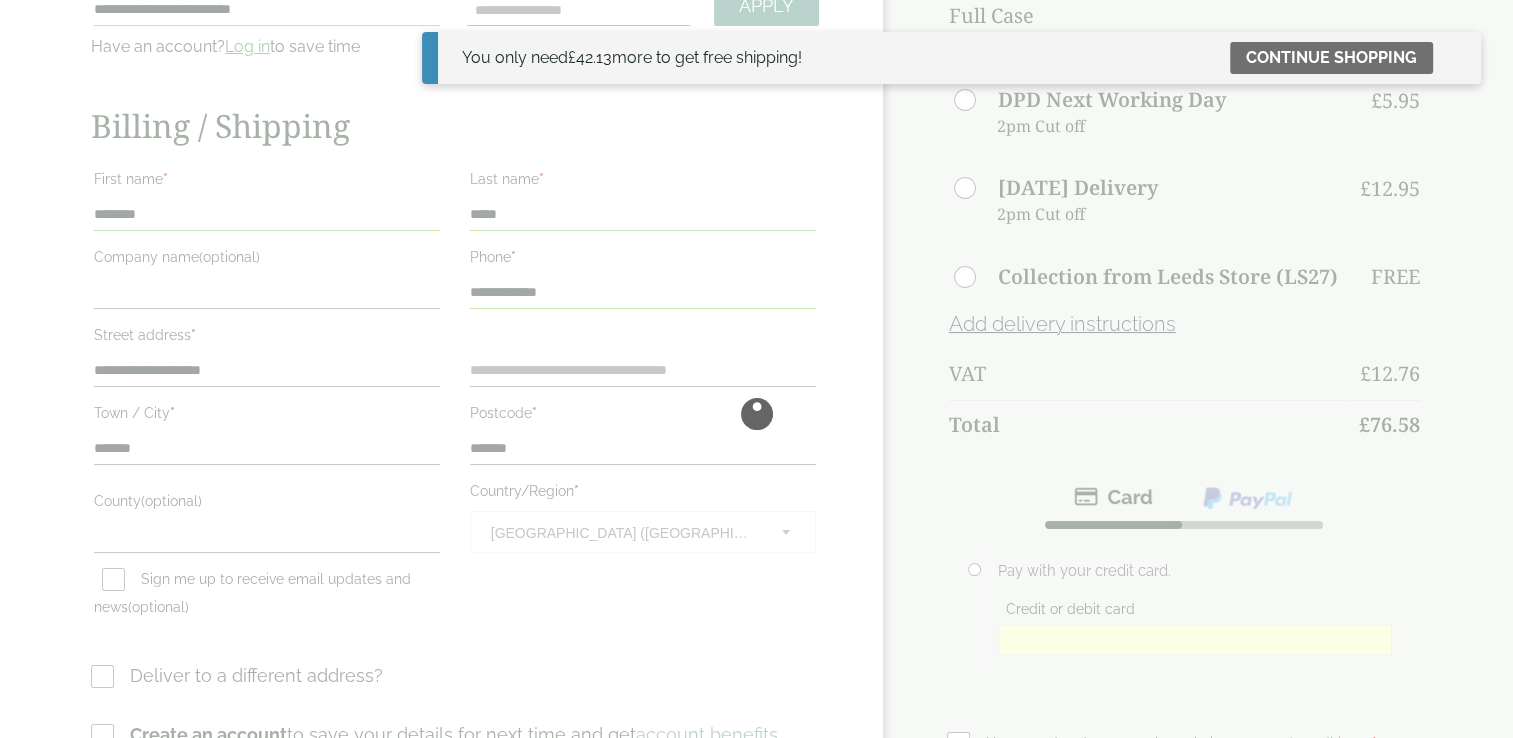 scroll, scrollTop: 0, scrollLeft: 0, axis: both 